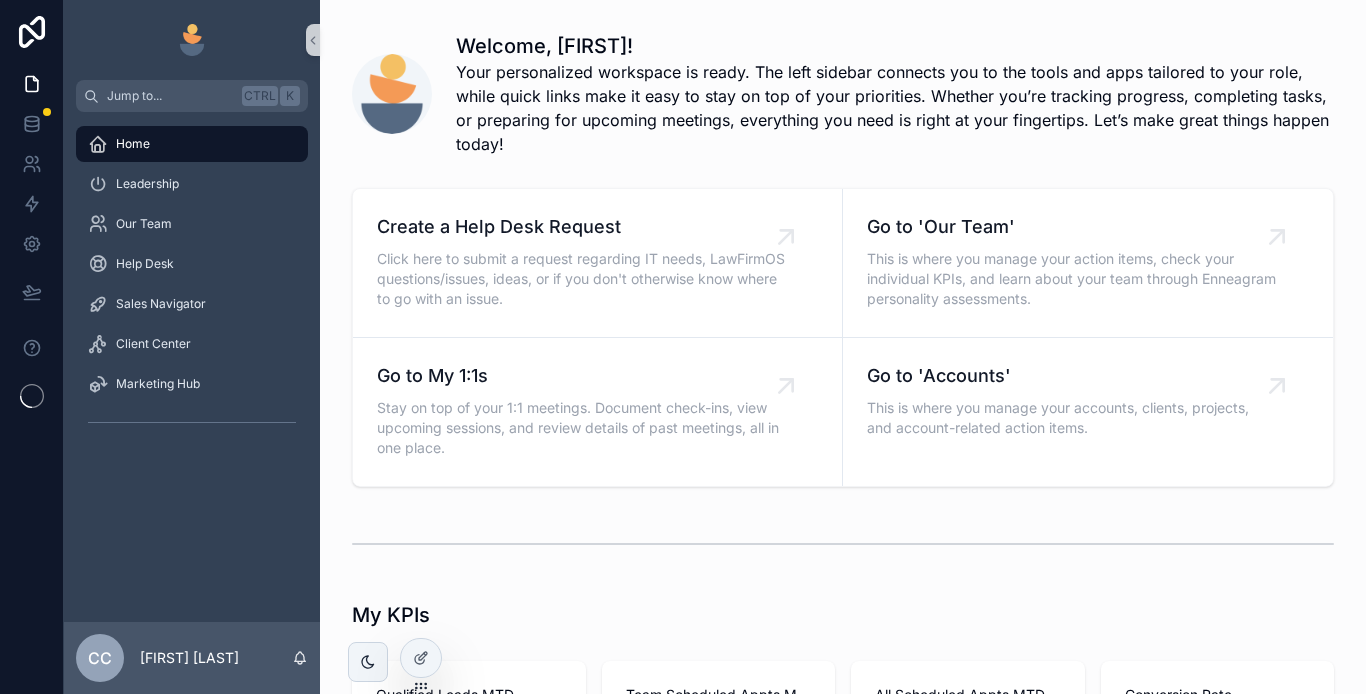 scroll, scrollTop: 0, scrollLeft: 0, axis: both 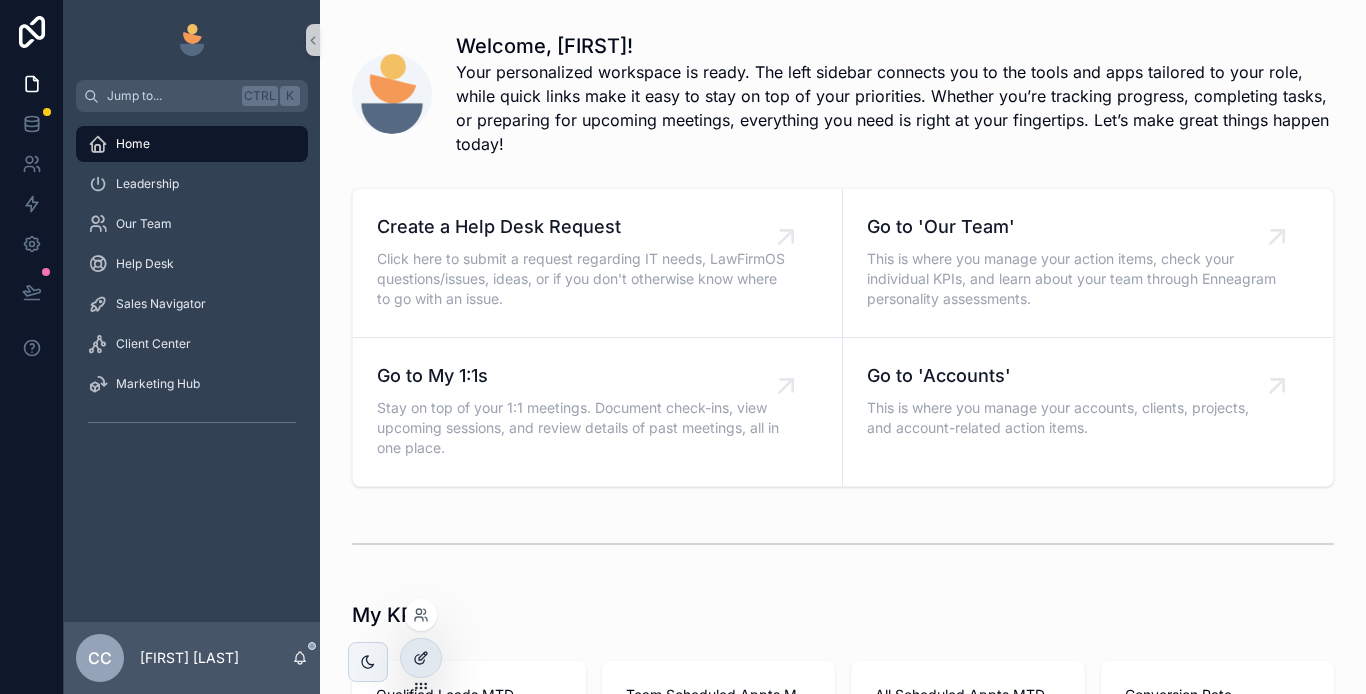 click 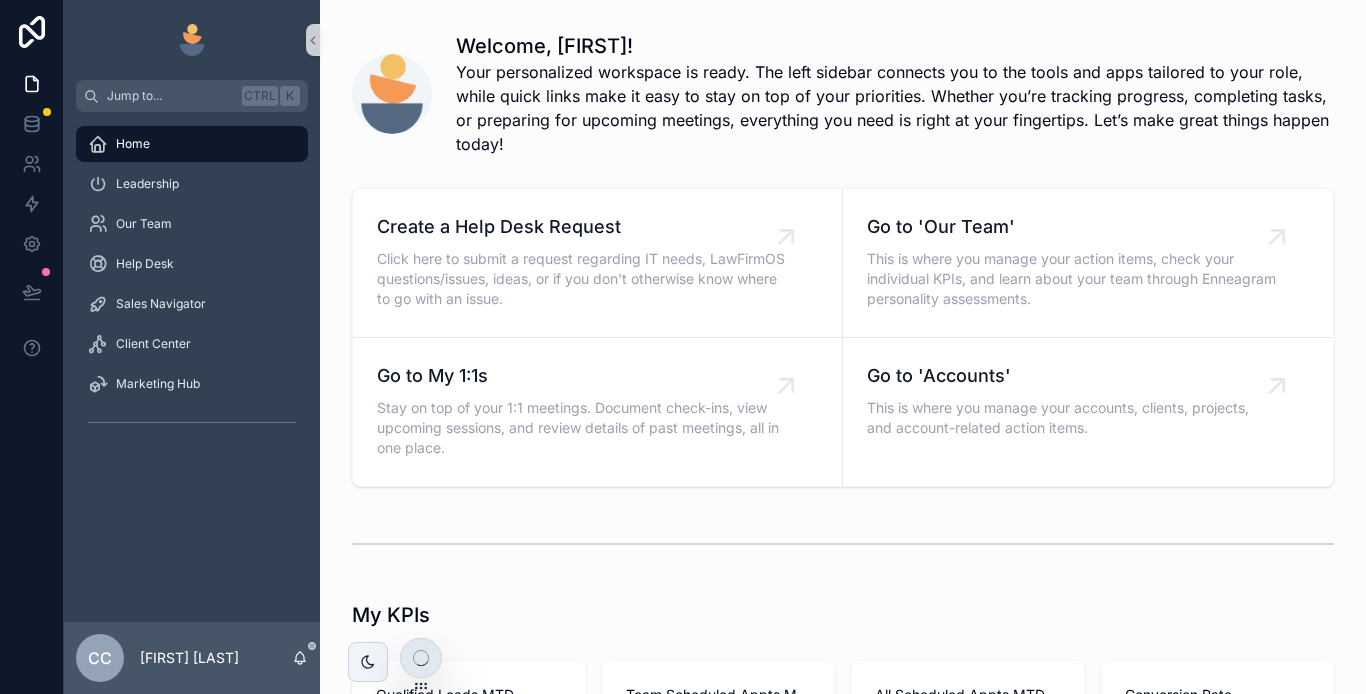 click 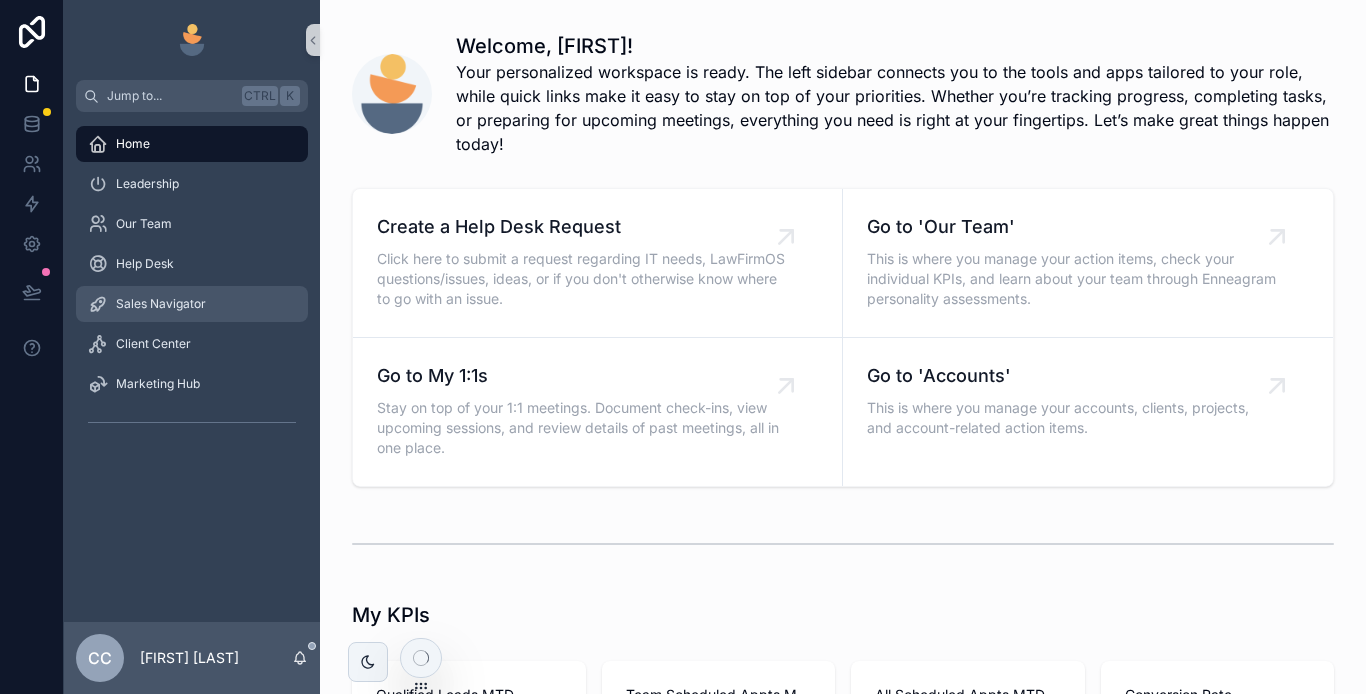 click on "Sales Navigator" at bounding box center [161, 304] 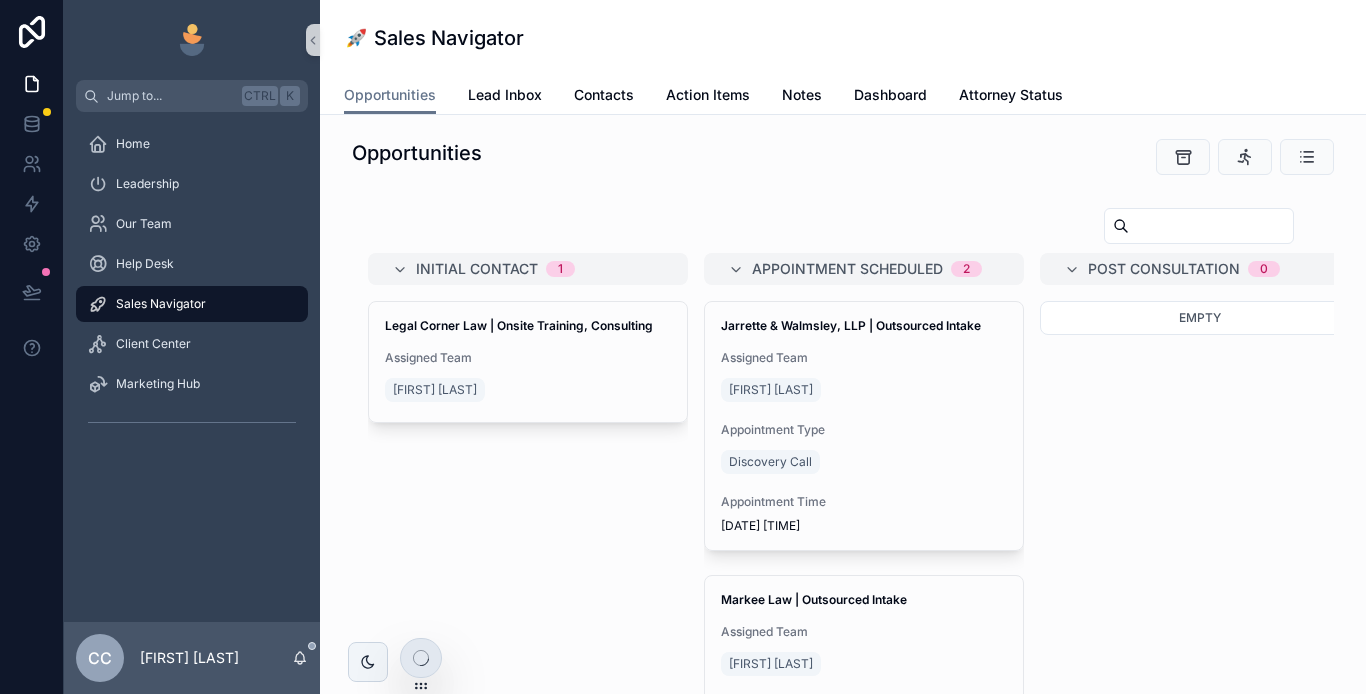 click 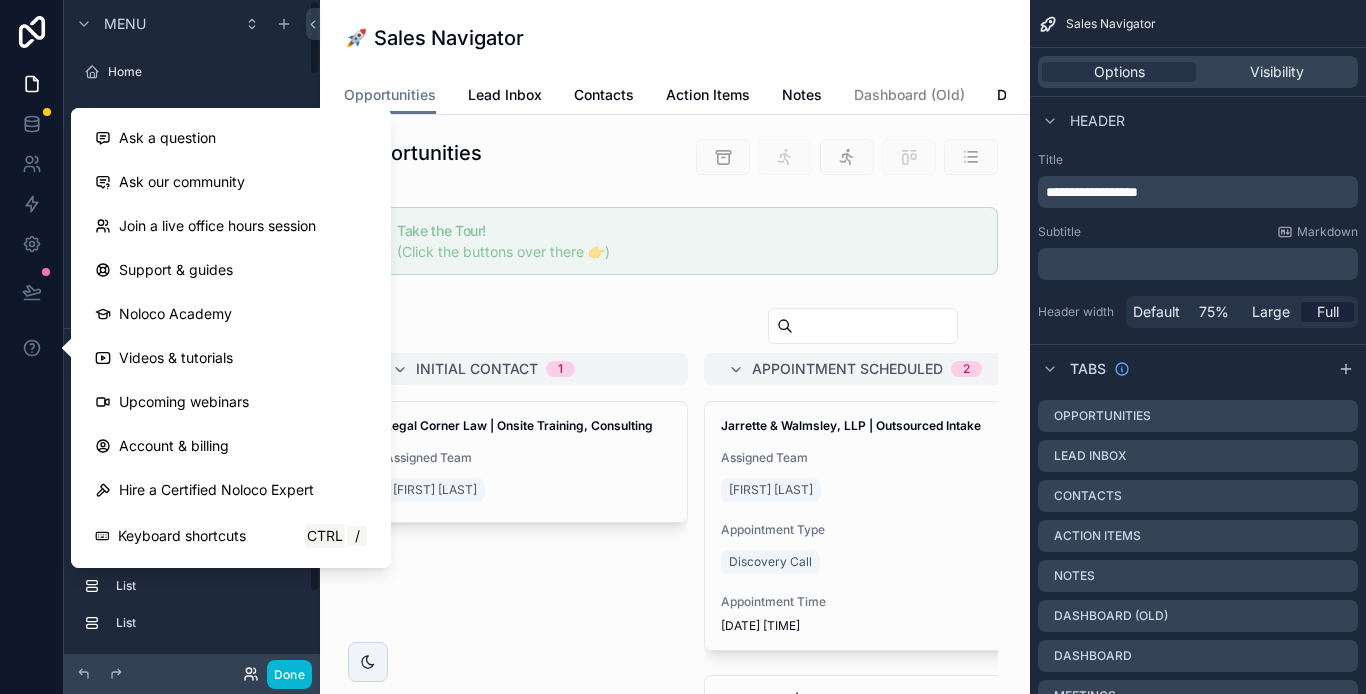 click 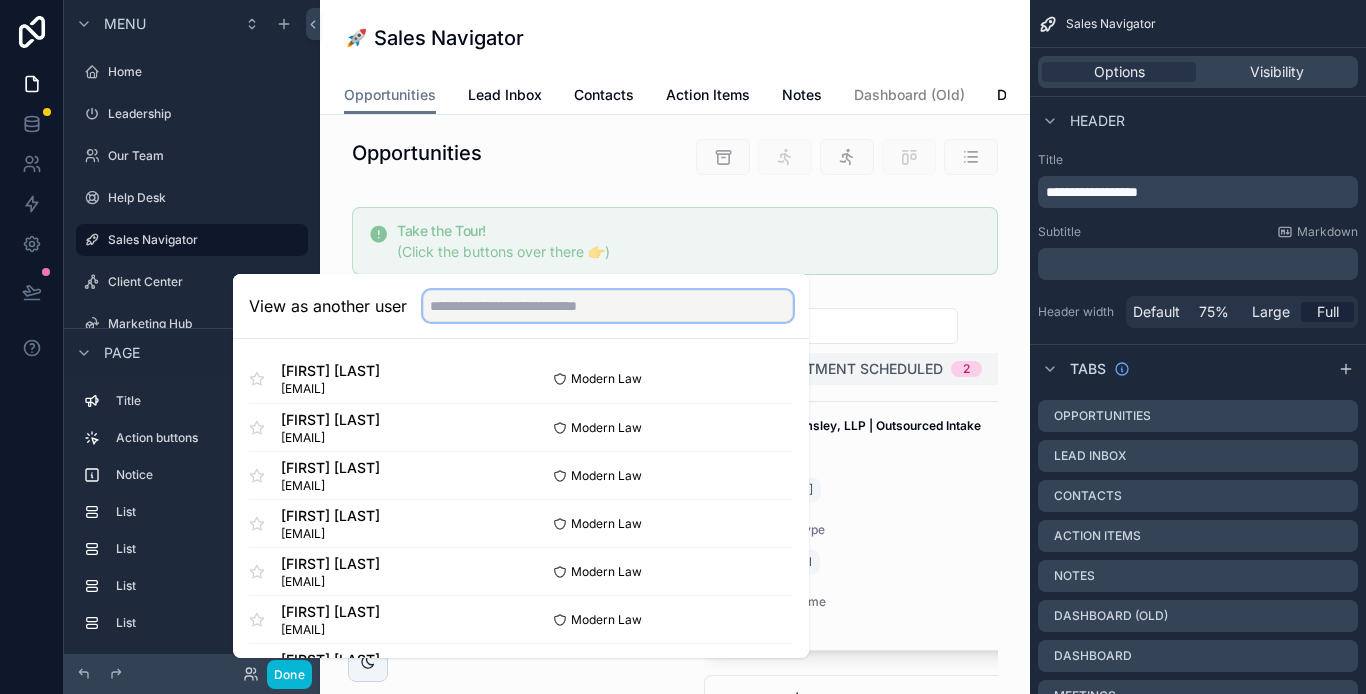 click at bounding box center [608, 306] 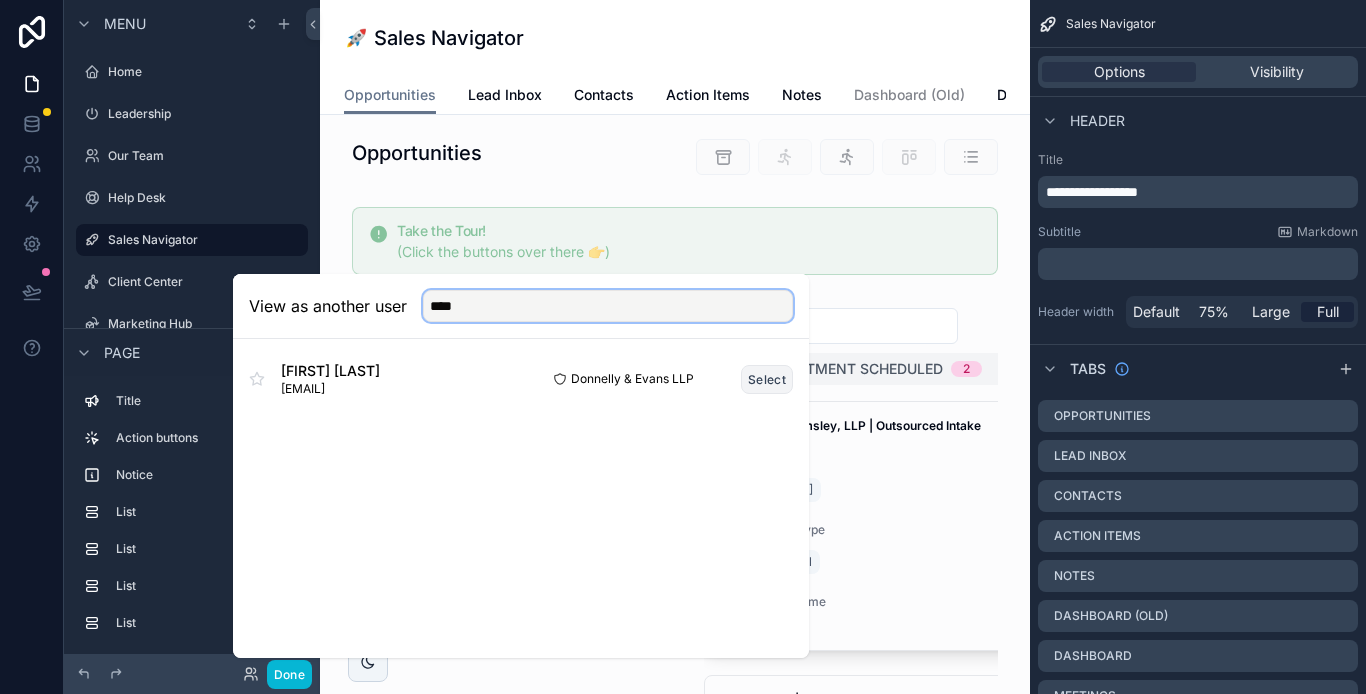 type on "****" 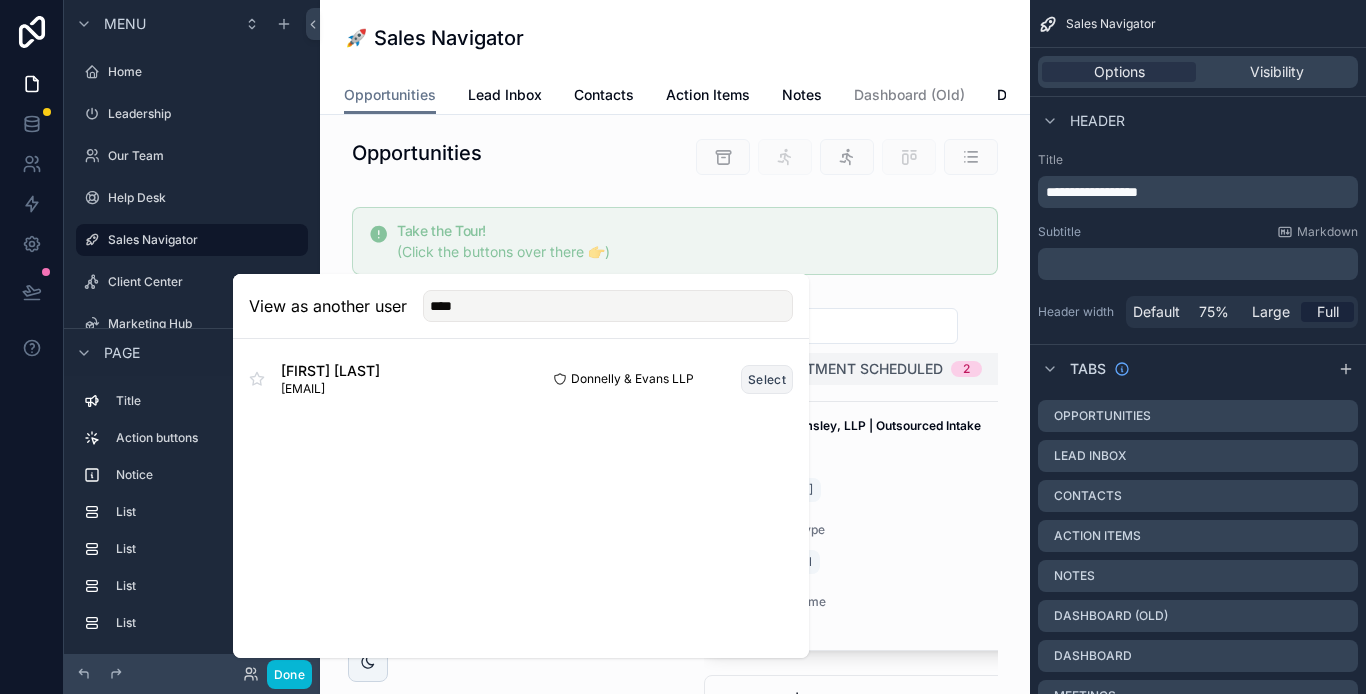click on "Select" at bounding box center (767, 379) 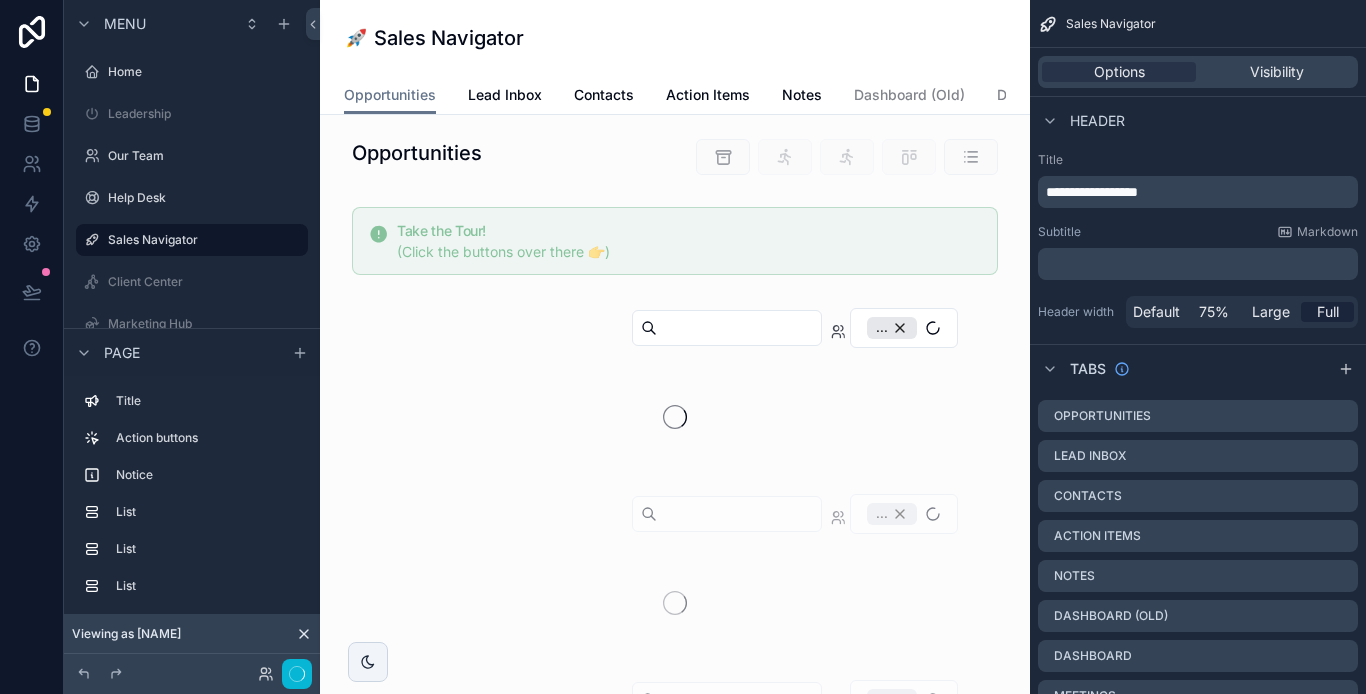 scroll, scrollTop: 0, scrollLeft: 0, axis: both 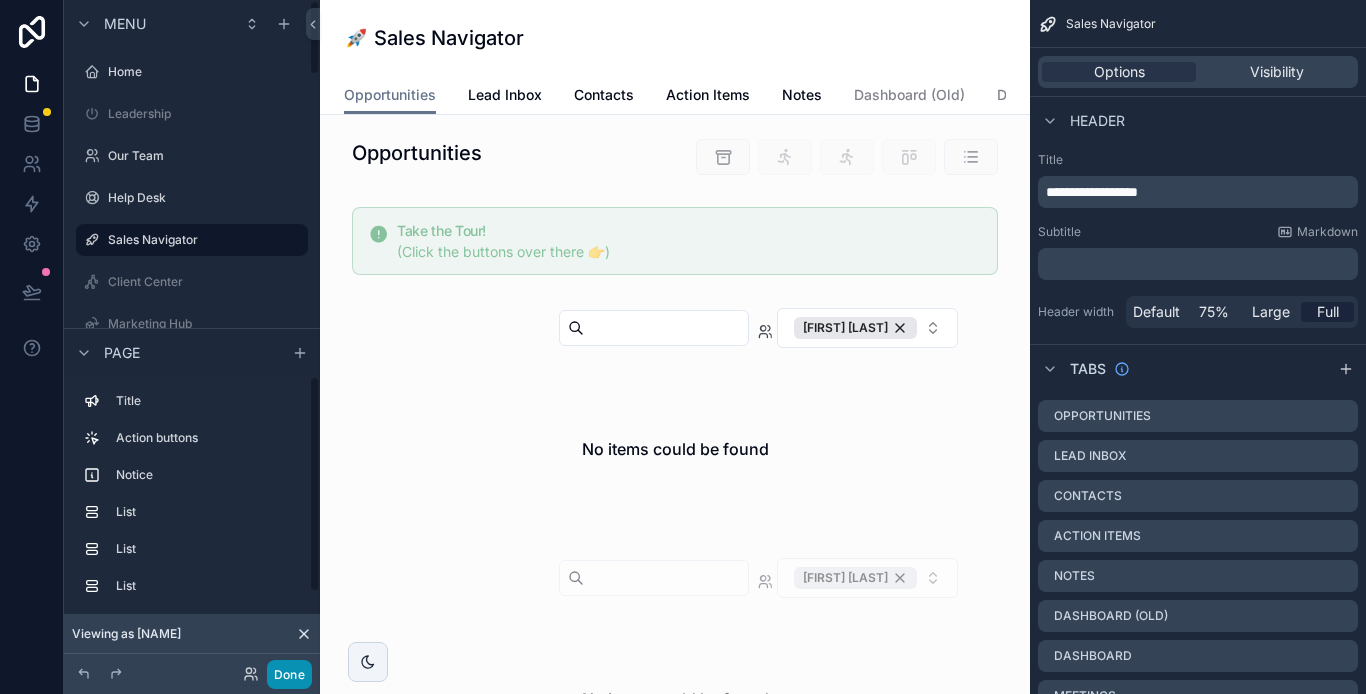 click on "Done" at bounding box center (289, 674) 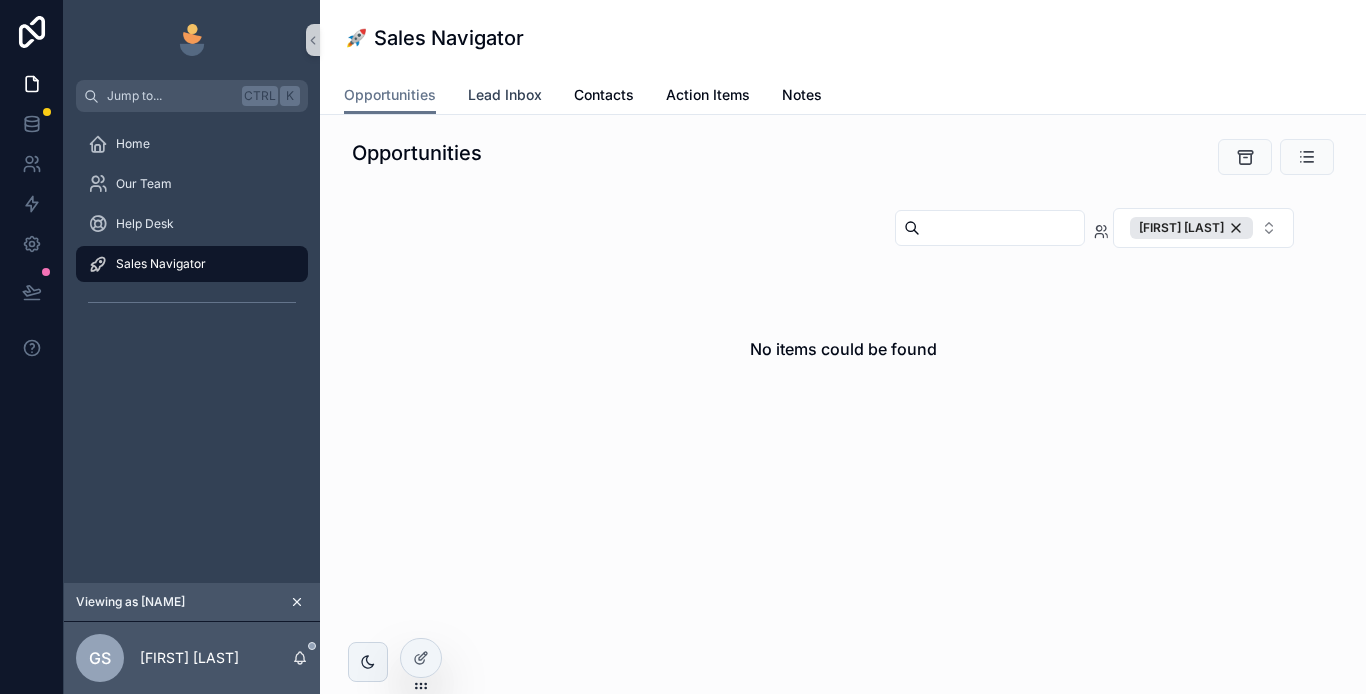 click on "Lead Inbox" at bounding box center (505, 97) 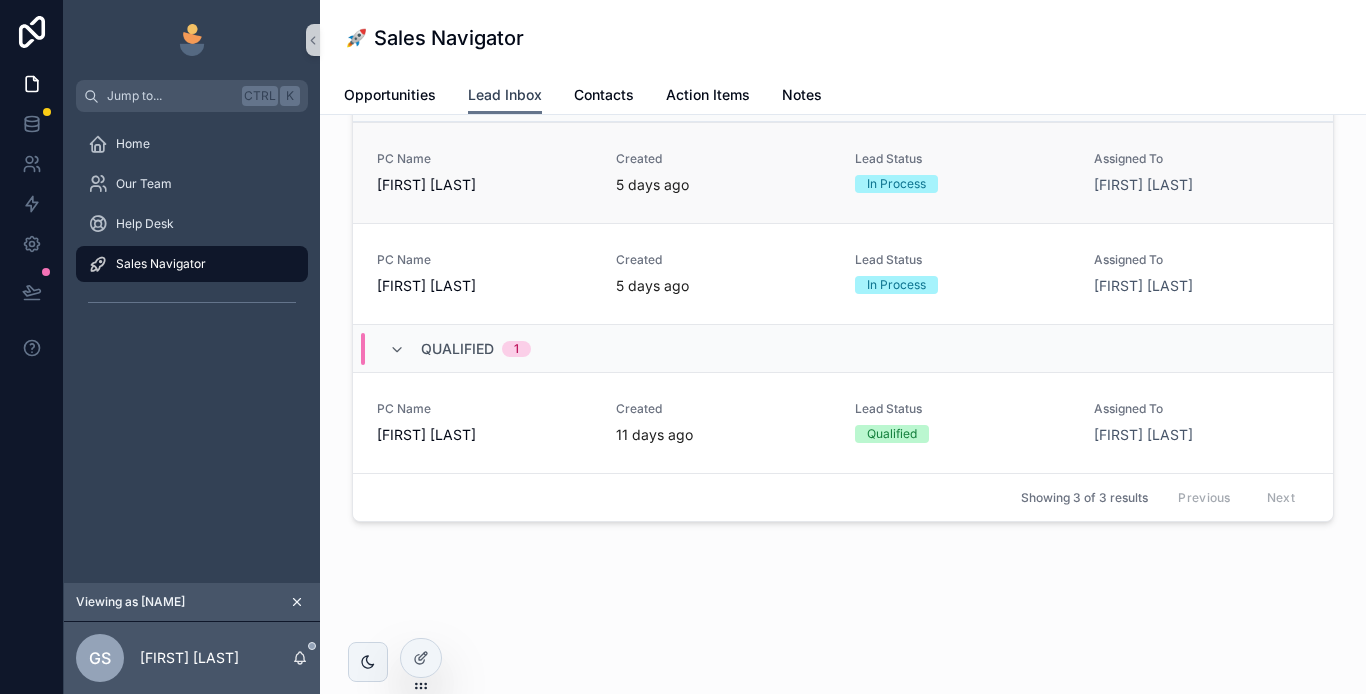 scroll, scrollTop: 0, scrollLeft: 0, axis: both 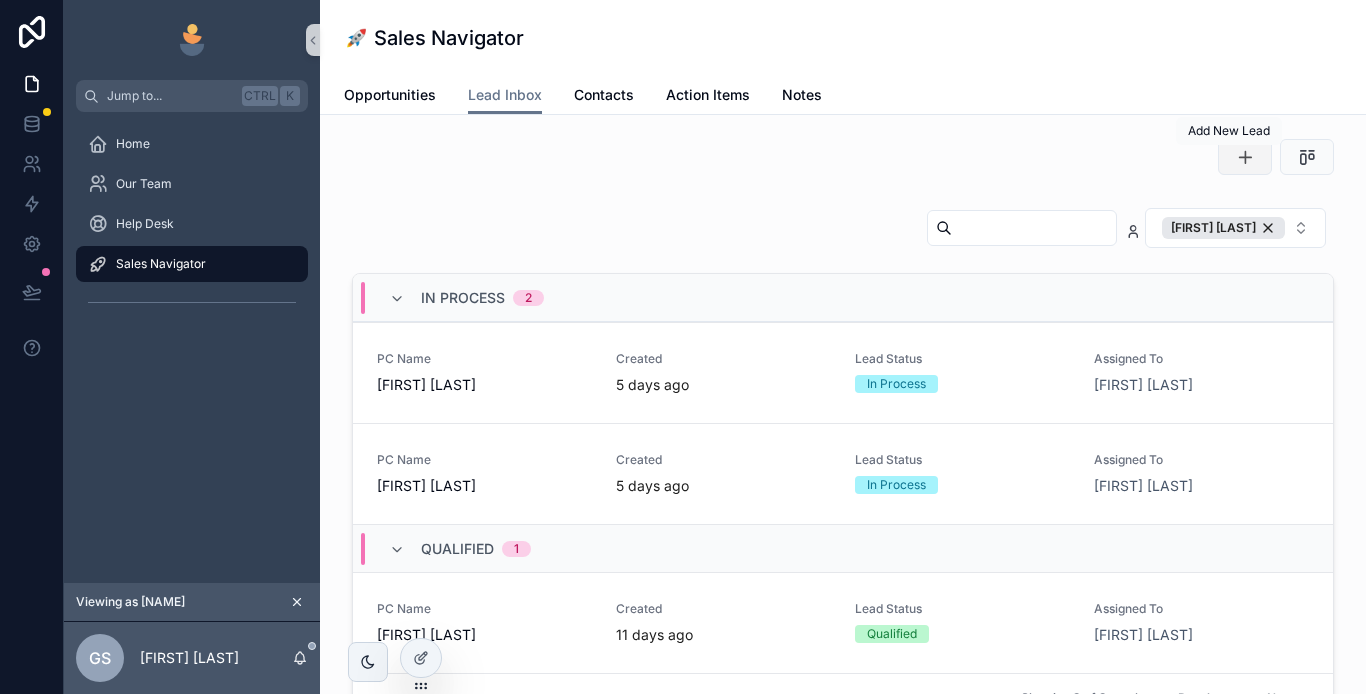 click at bounding box center [1245, 157] 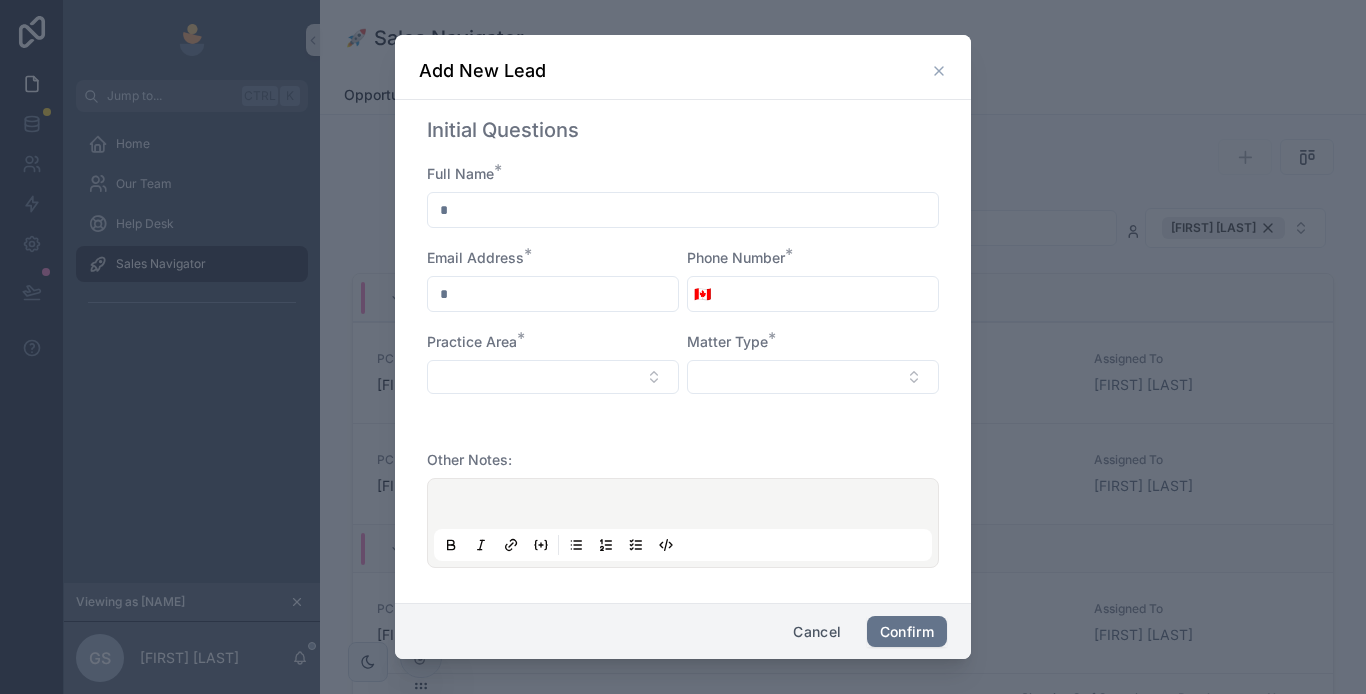 click at bounding box center [683, 210] 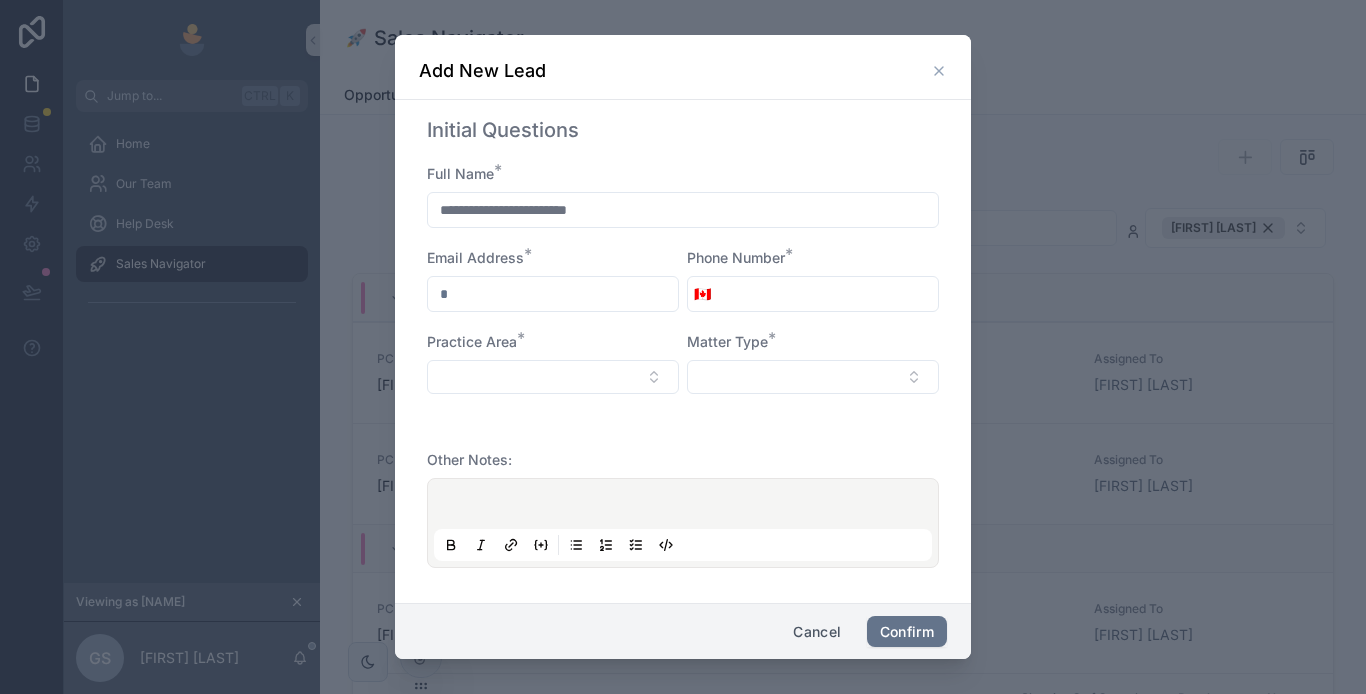 type on "**********" 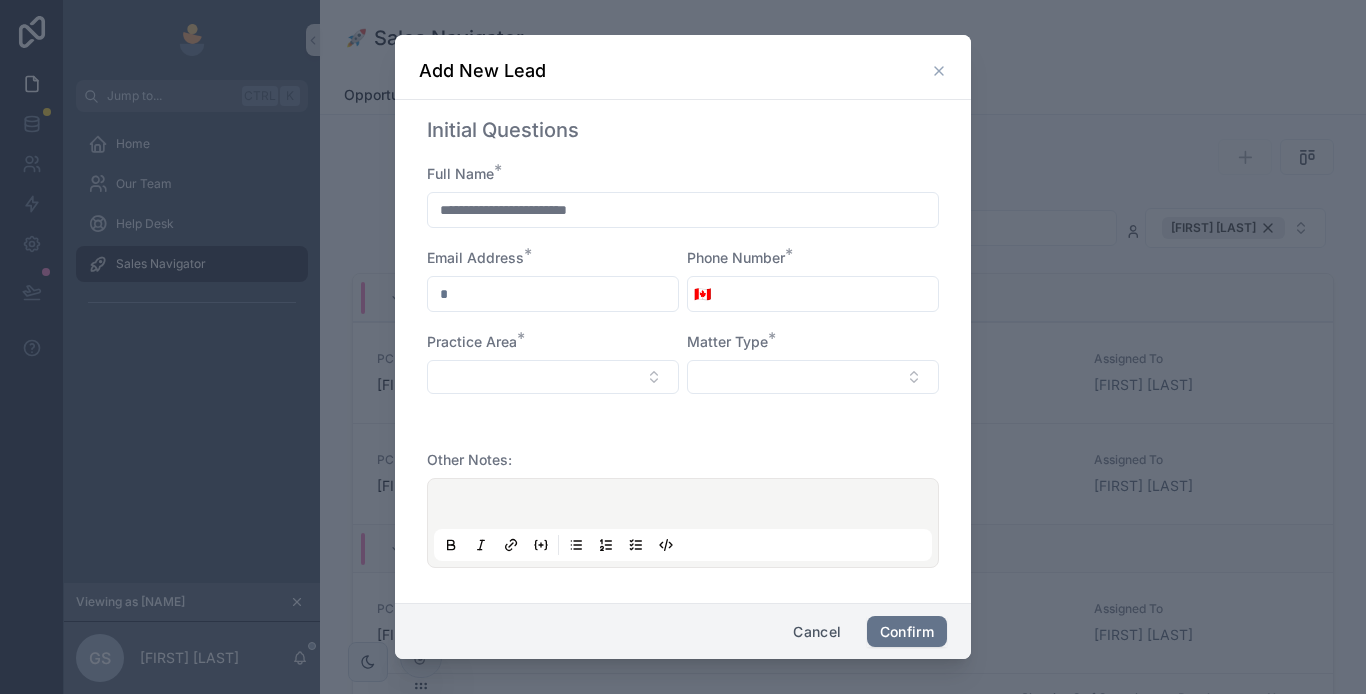 drag, startPoint x: 458, startPoint y: 294, endPoint x: 644, endPoint y: 298, distance: 186.043 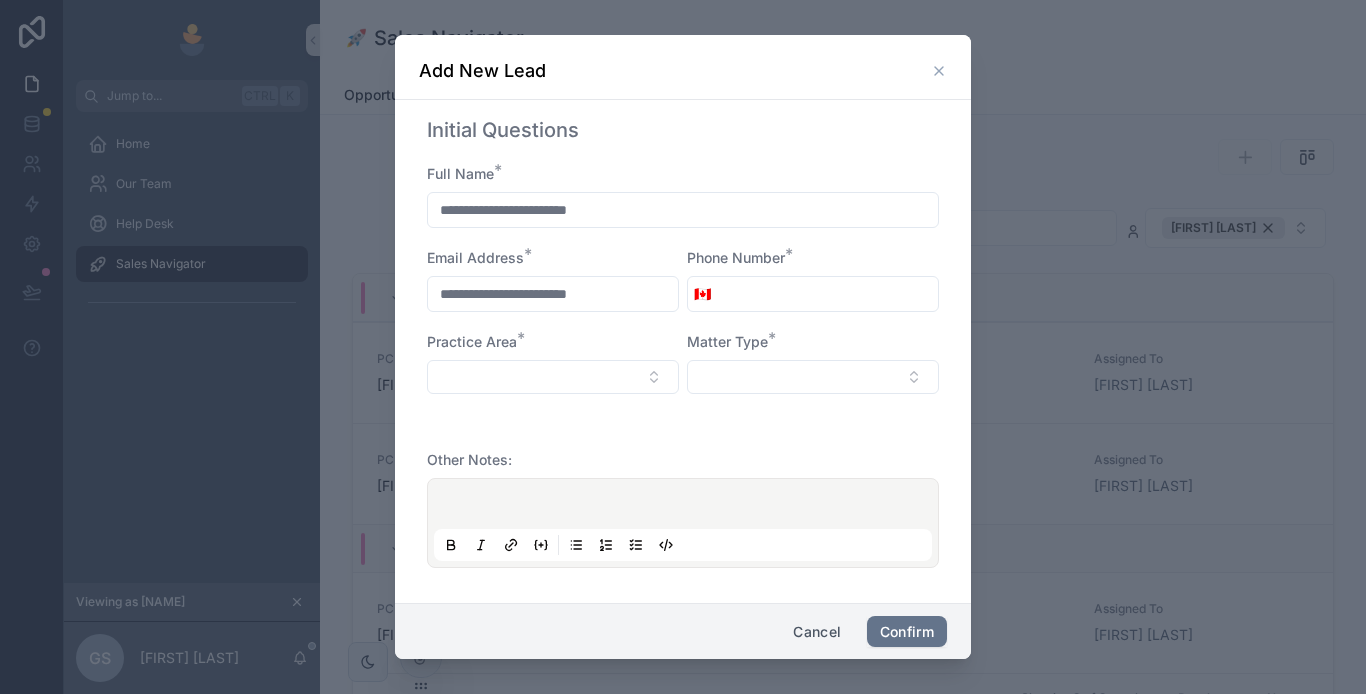 type on "**********" 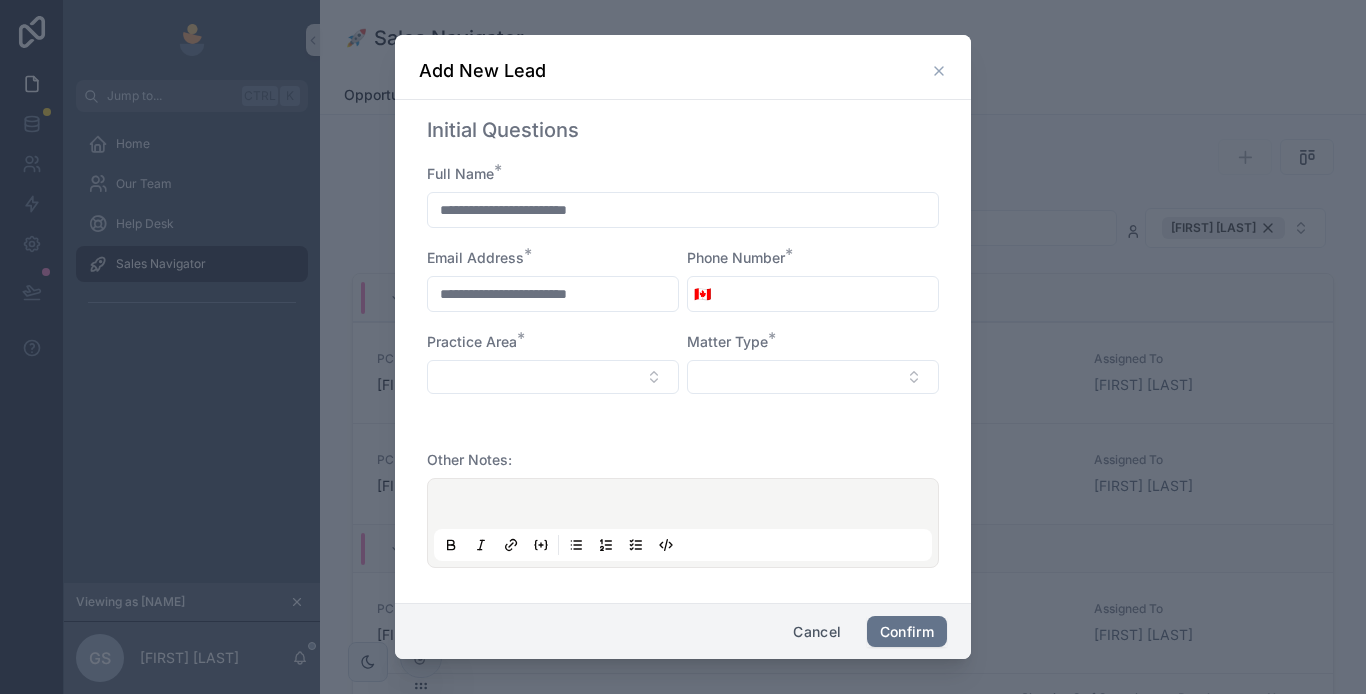 click at bounding box center (827, 294) 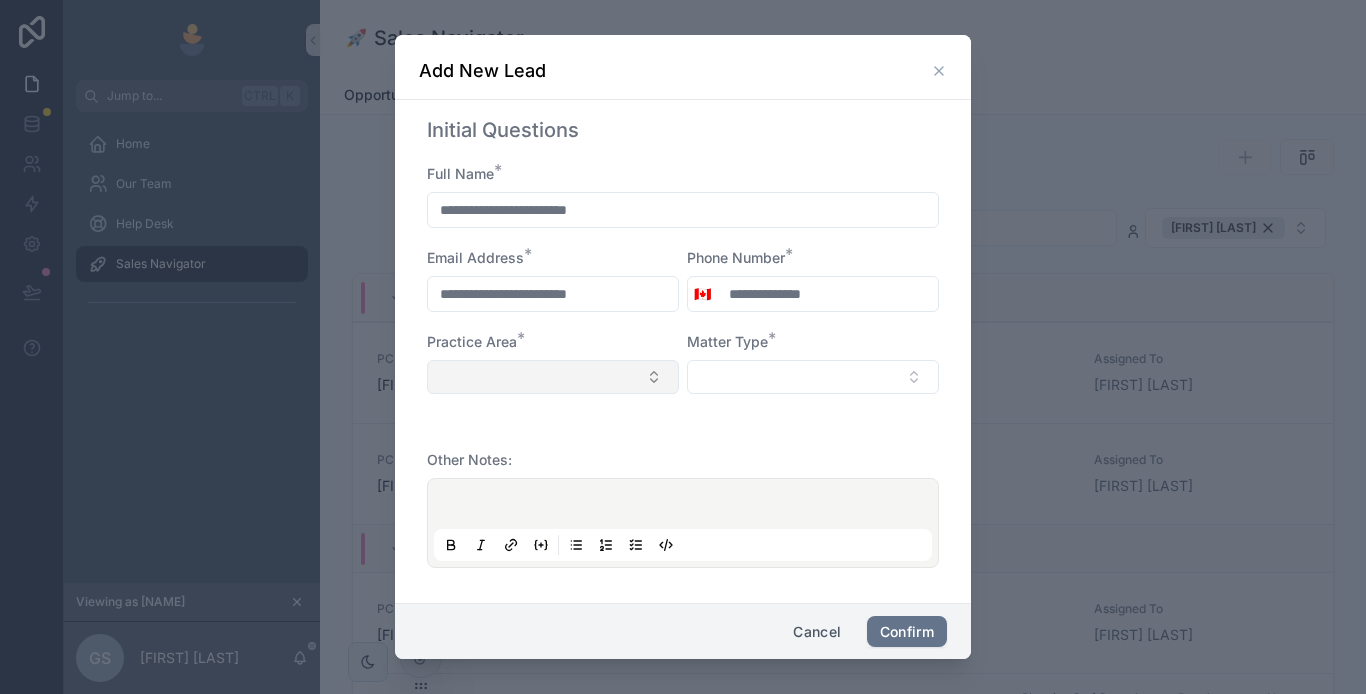 type on "**********" 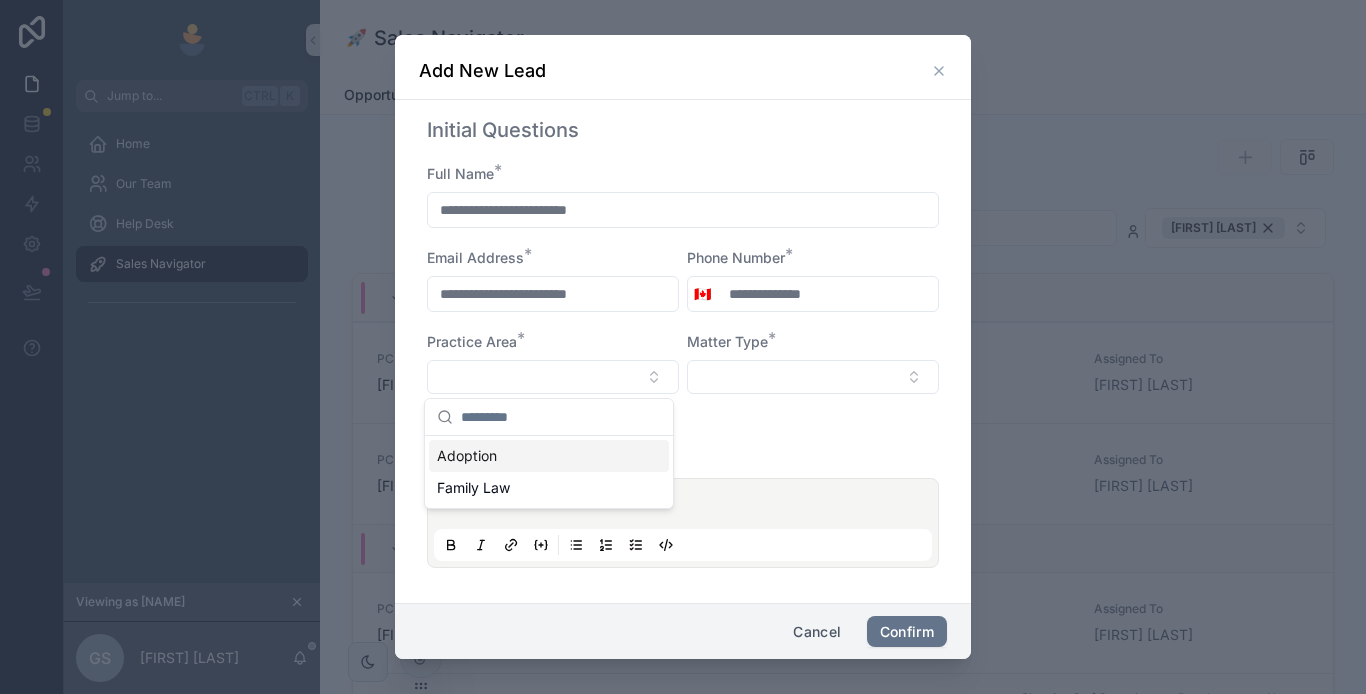 click on "Adoption" at bounding box center [549, 456] 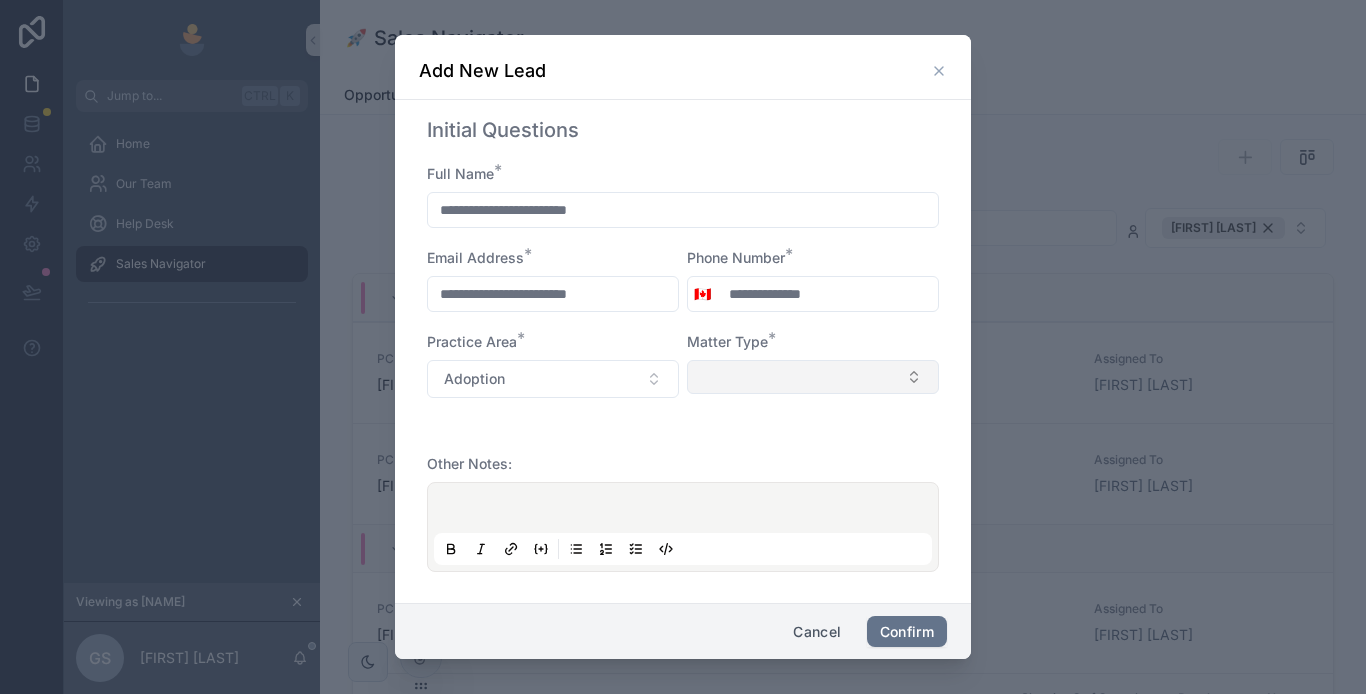 click at bounding box center (813, 377) 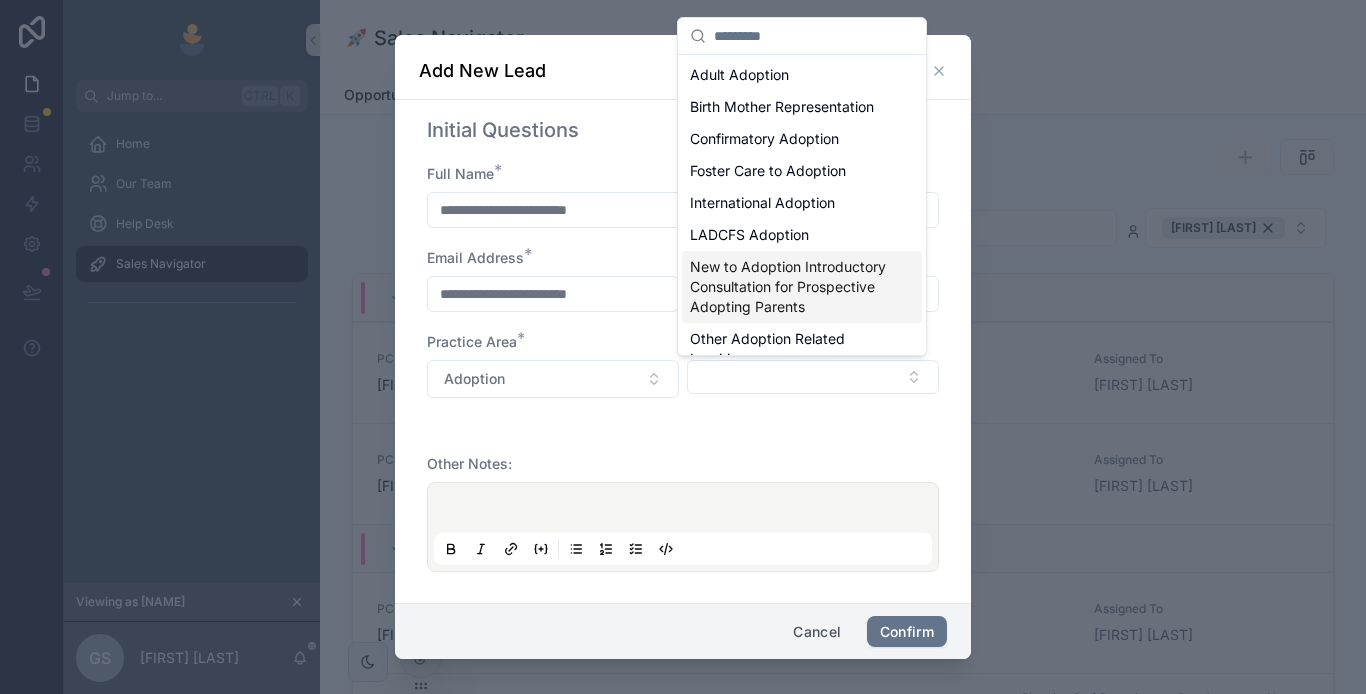 click on "New to Adoption Introductory Consultation for Prospective Adopting Parents" at bounding box center [790, 287] 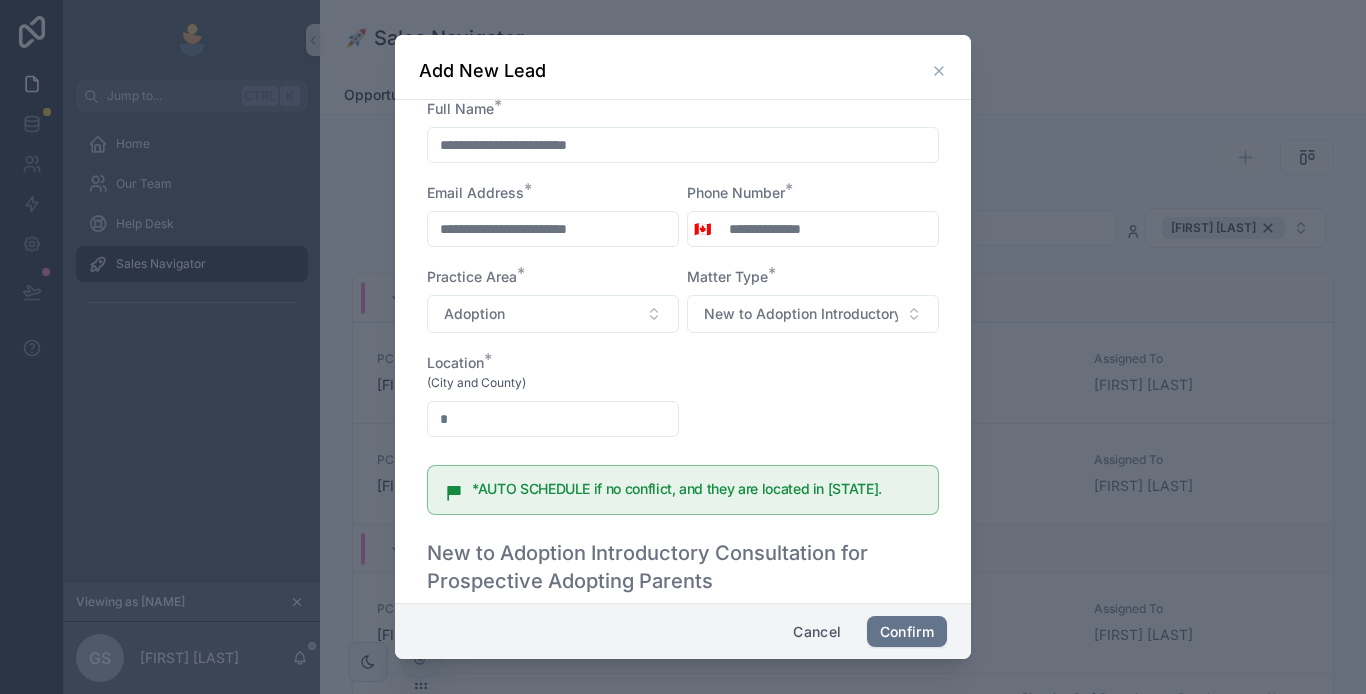 scroll, scrollTop: 100, scrollLeft: 0, axis: vertical 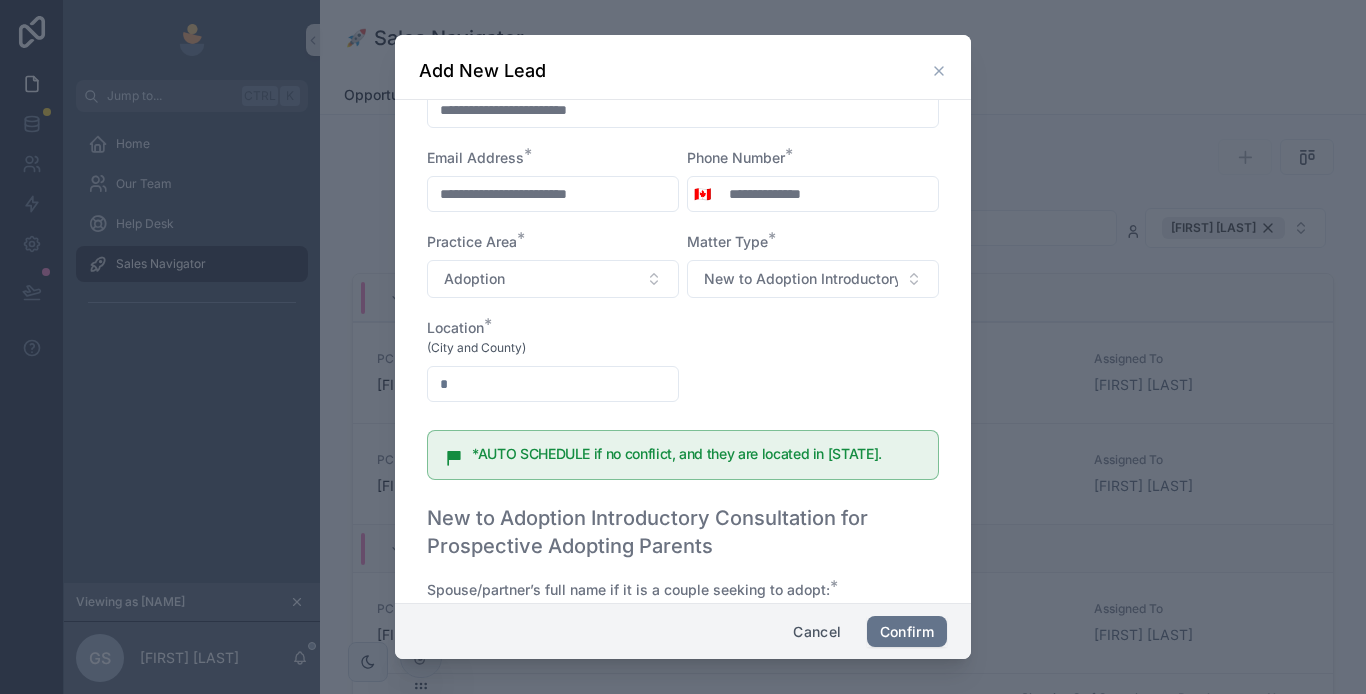 click at bounding box center (553, 384) 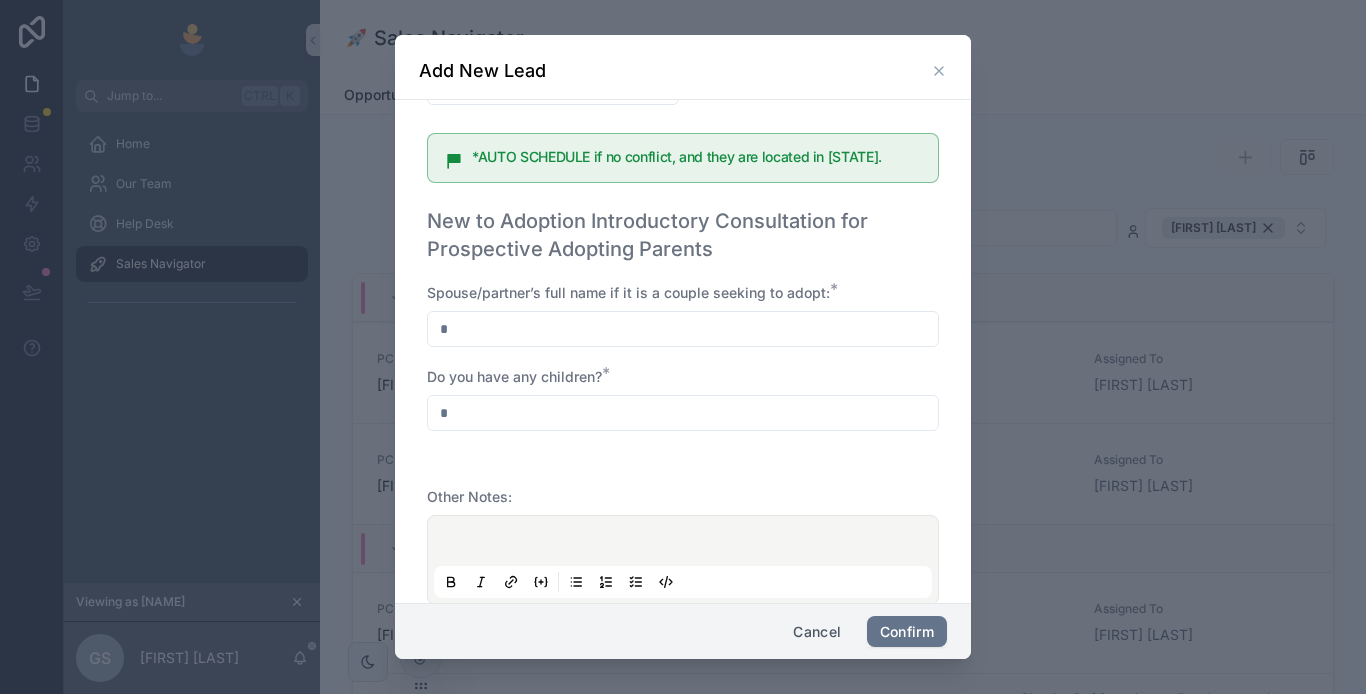 scroll, scrollTop: 400, scrollLeft: 0, axis: vertical 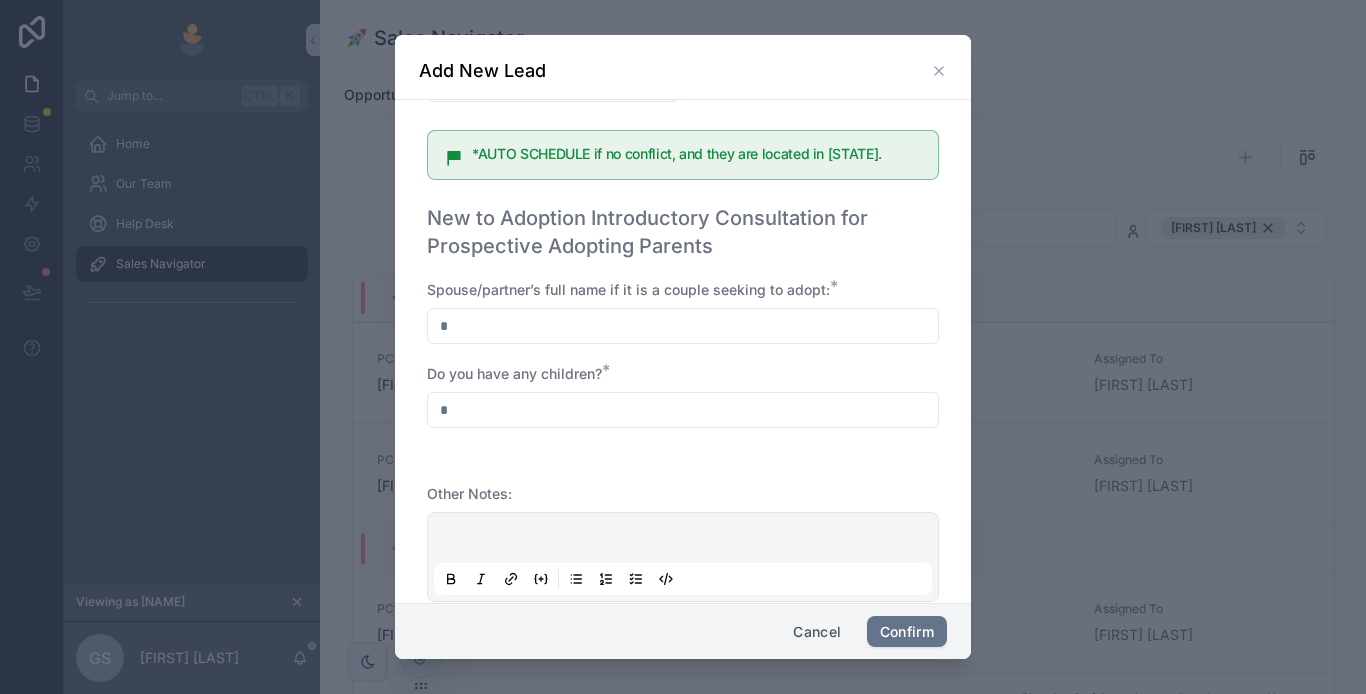 type on "**********" 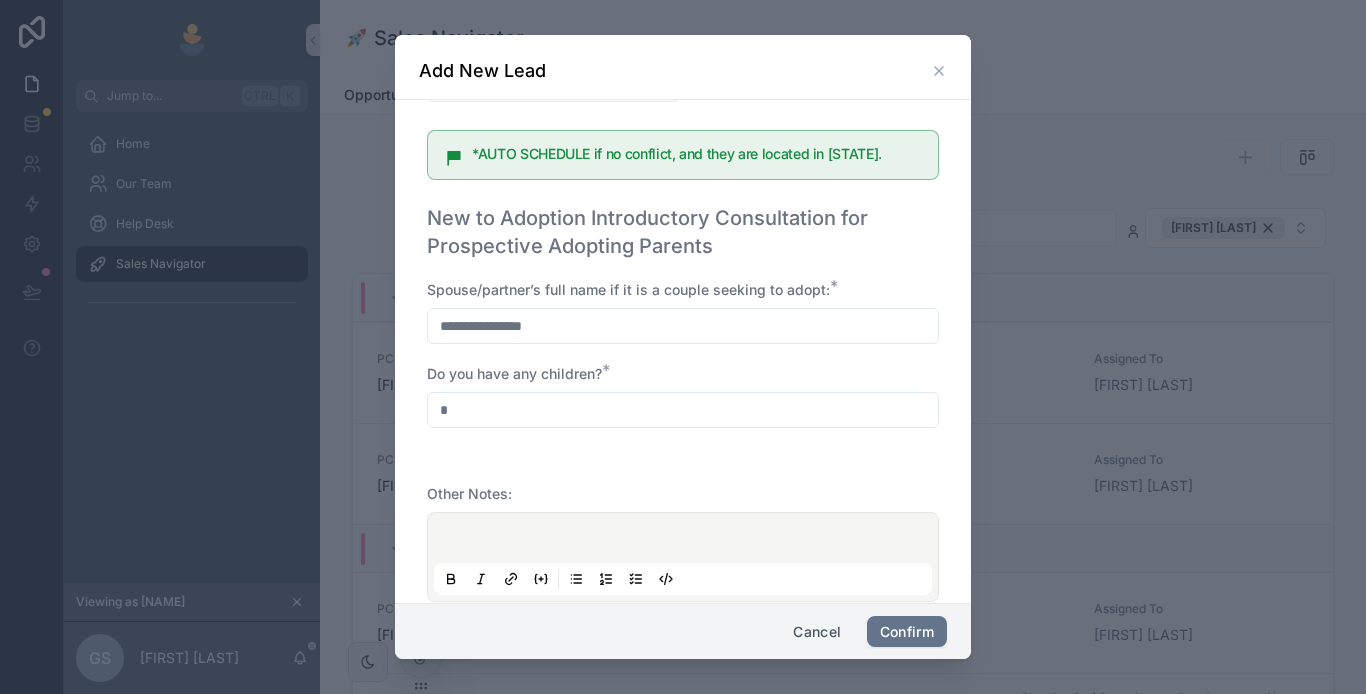 type on "**********" 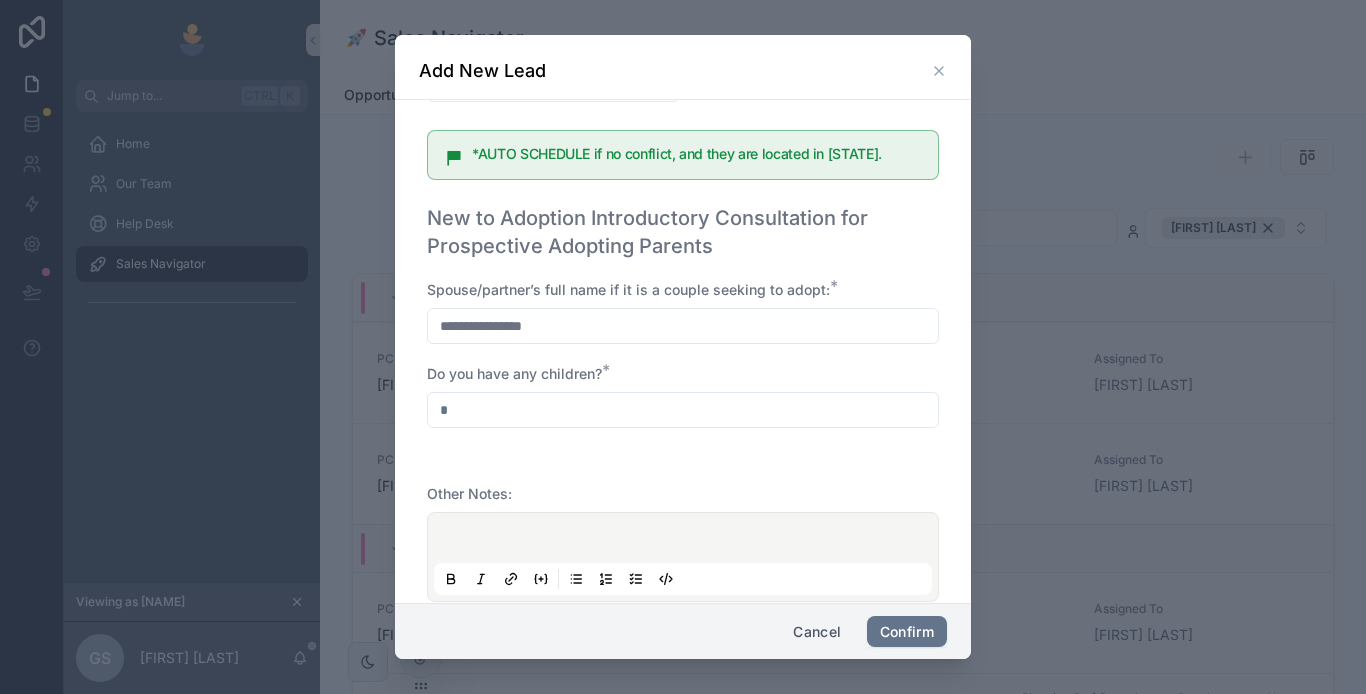 click at bounding box center (683, 410) 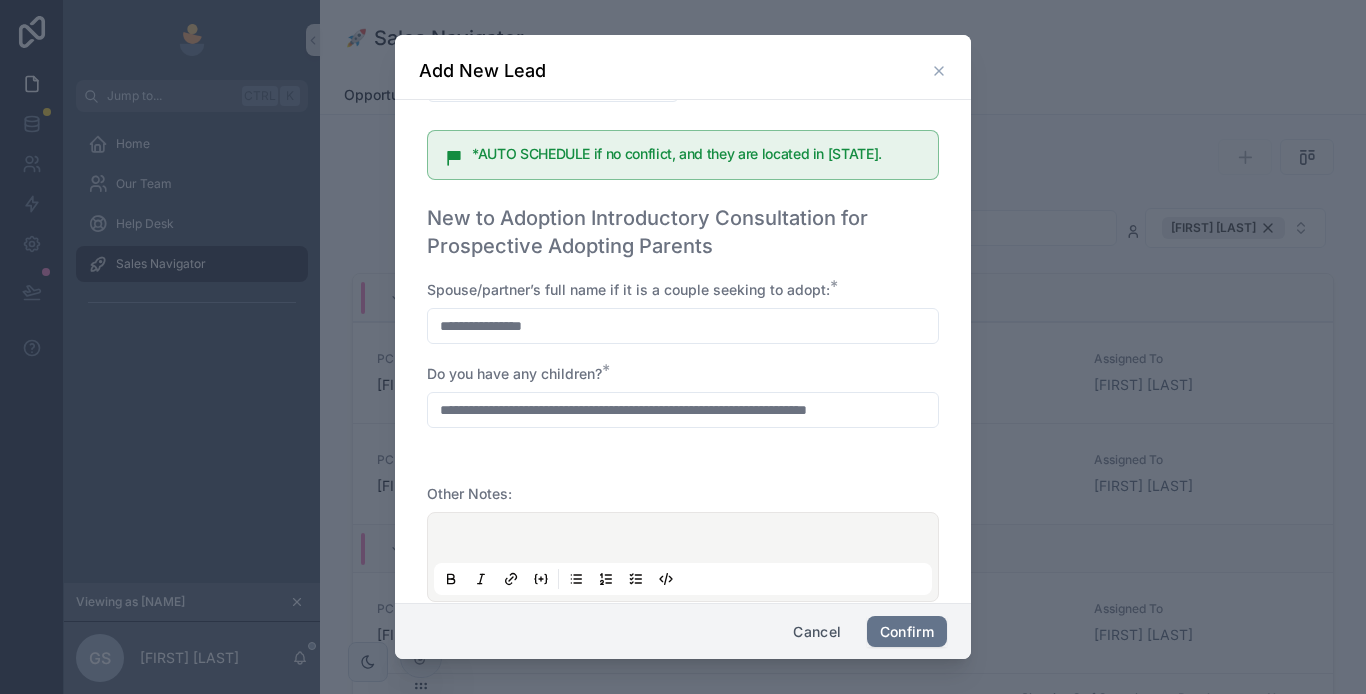 scroll, scrollTop: 0, scrollLeft: 6, axis: horizontal 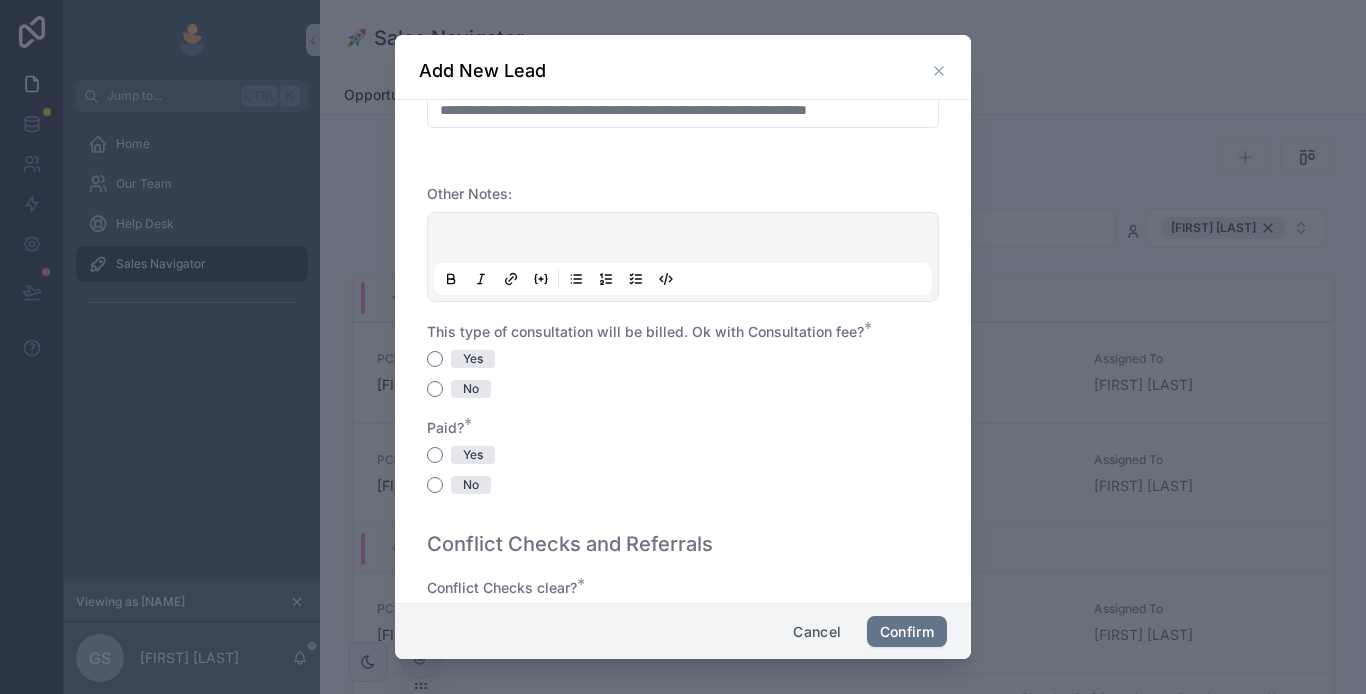 type on "**********" 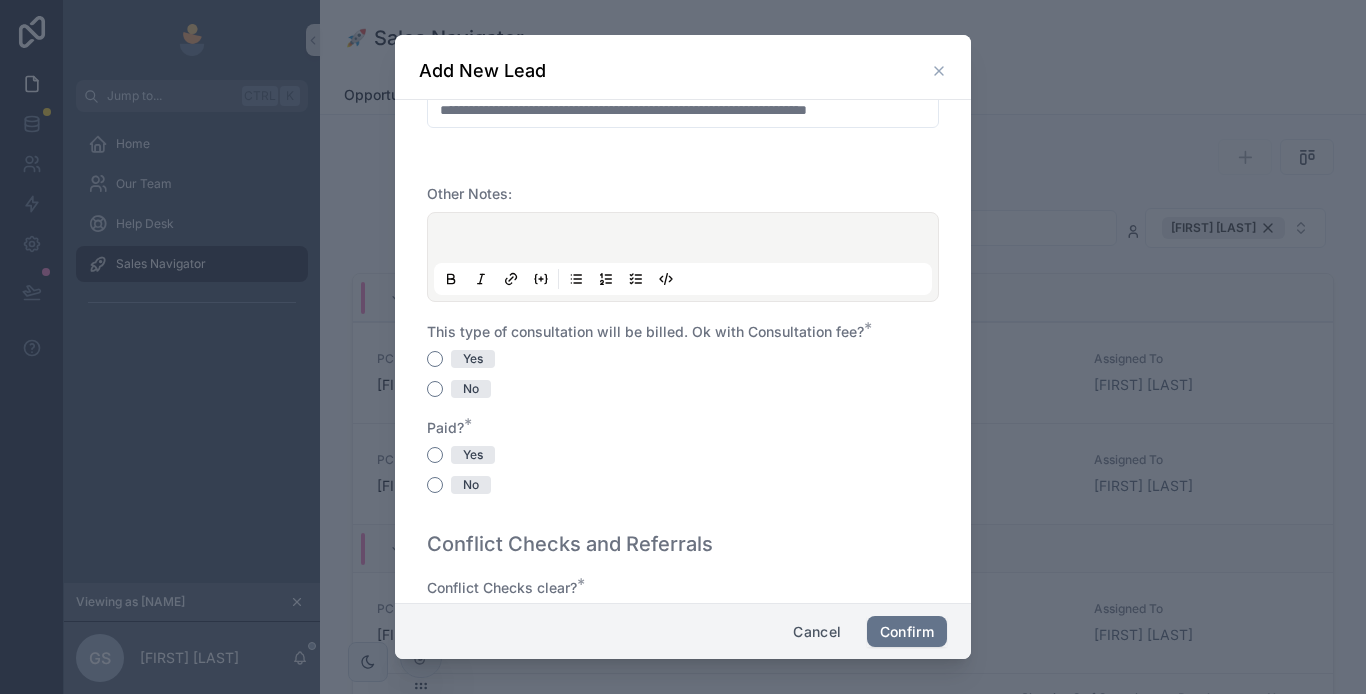 type 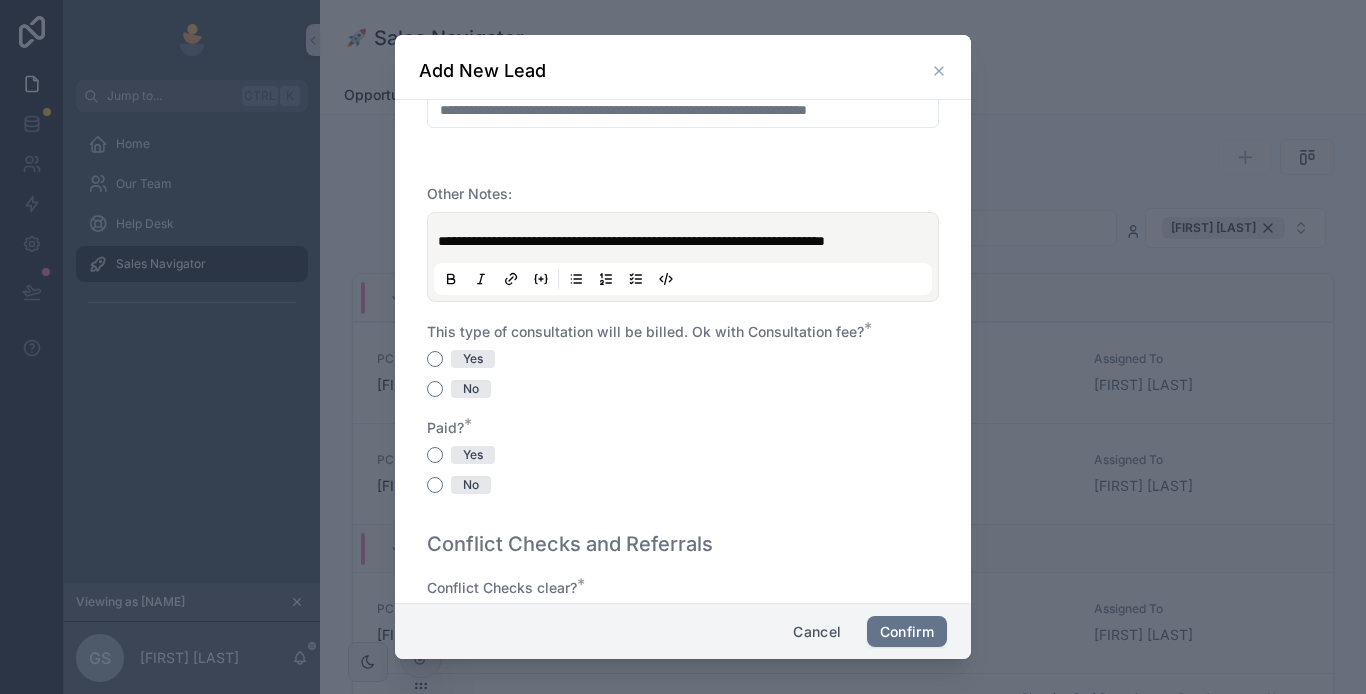 click on "**********" at bounding box center (687, 241) 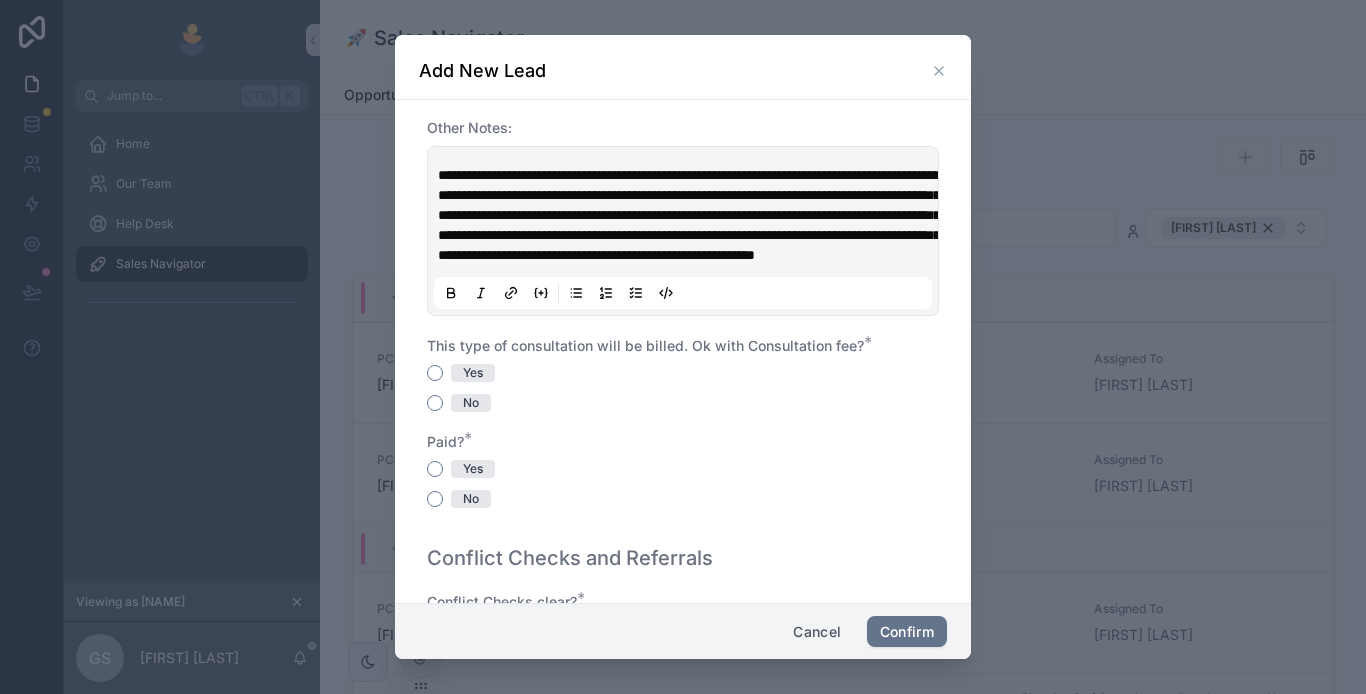 scroll, scrollTop: 800, scrollLeft: 0, axis: vertical 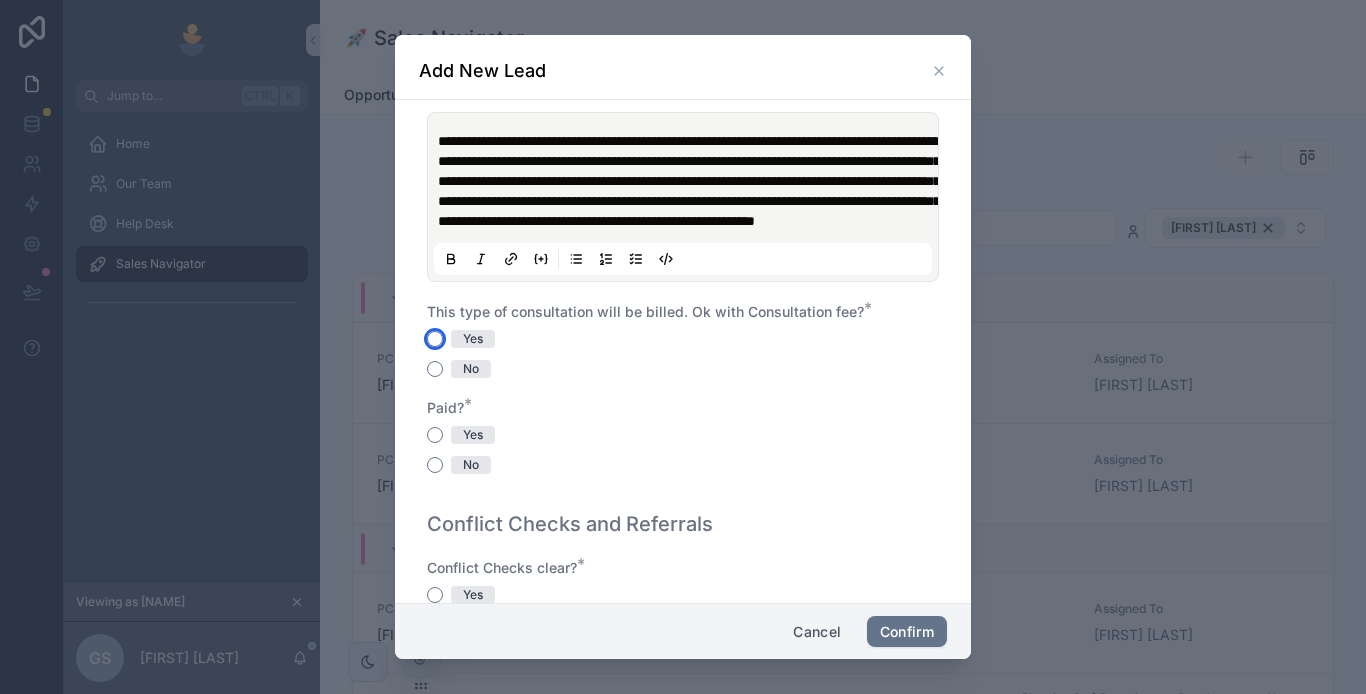 click on "Yes" at bounding box center (435, 339) 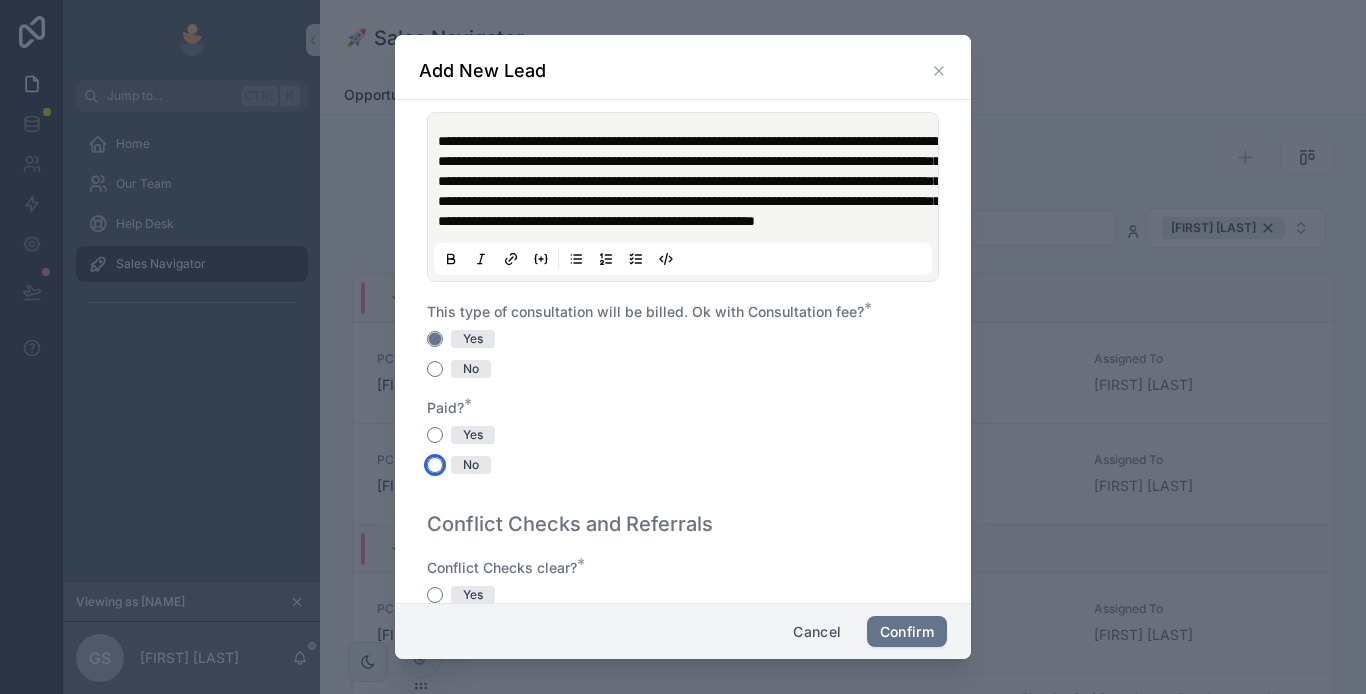 click on "No" at bounding box center (435, 465) 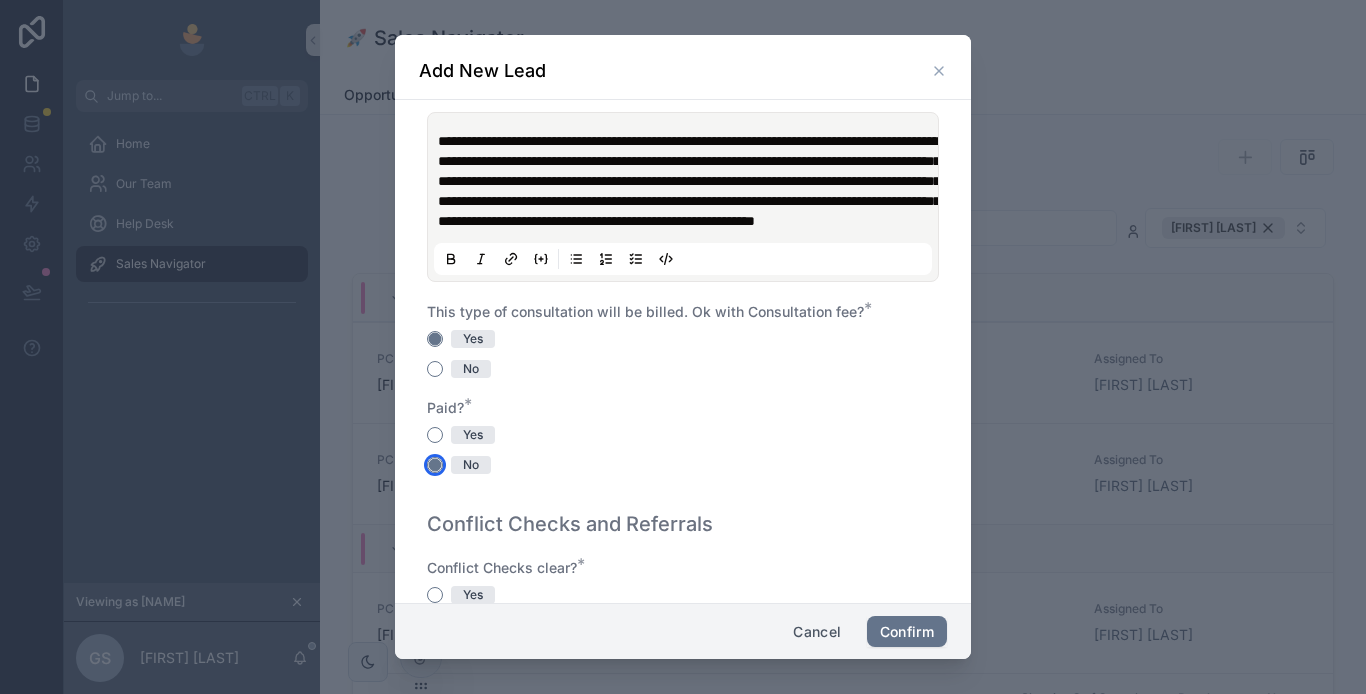 scroll, scrollTop: 997, scrollLeft: 0, axis: vertical 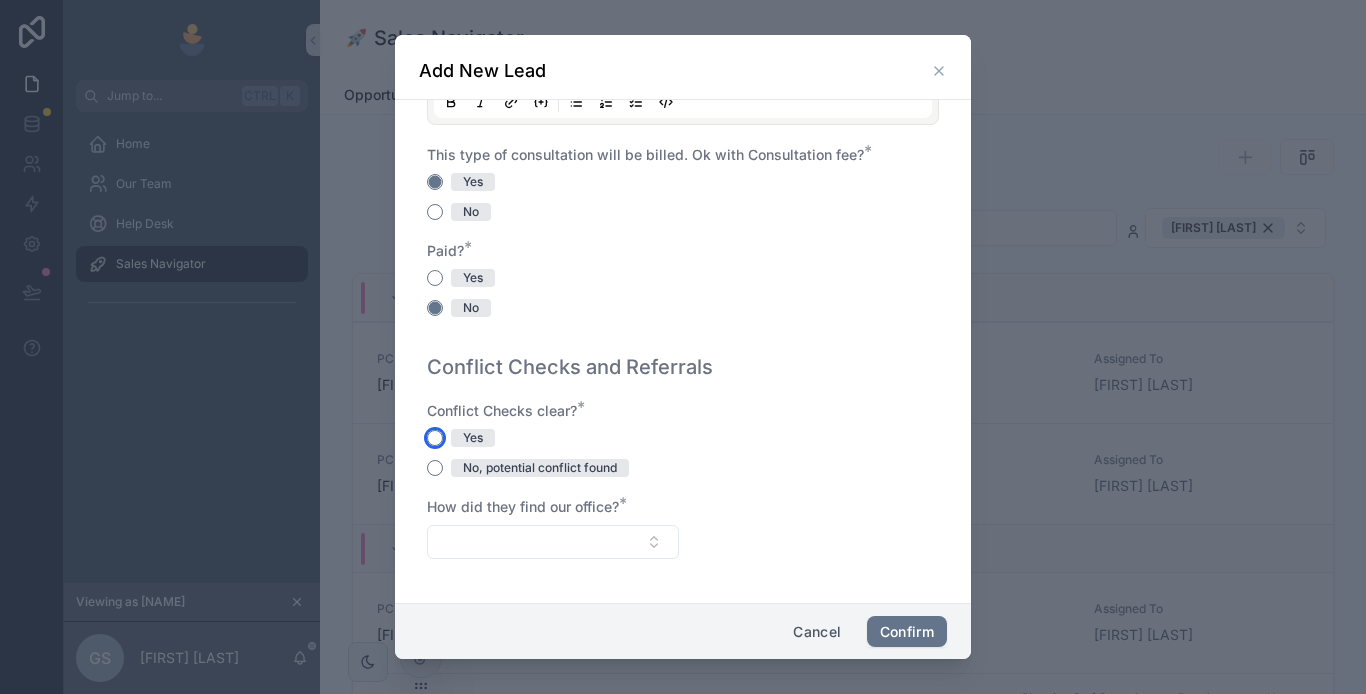 click on "Yes" at bounding box center (435, 438) 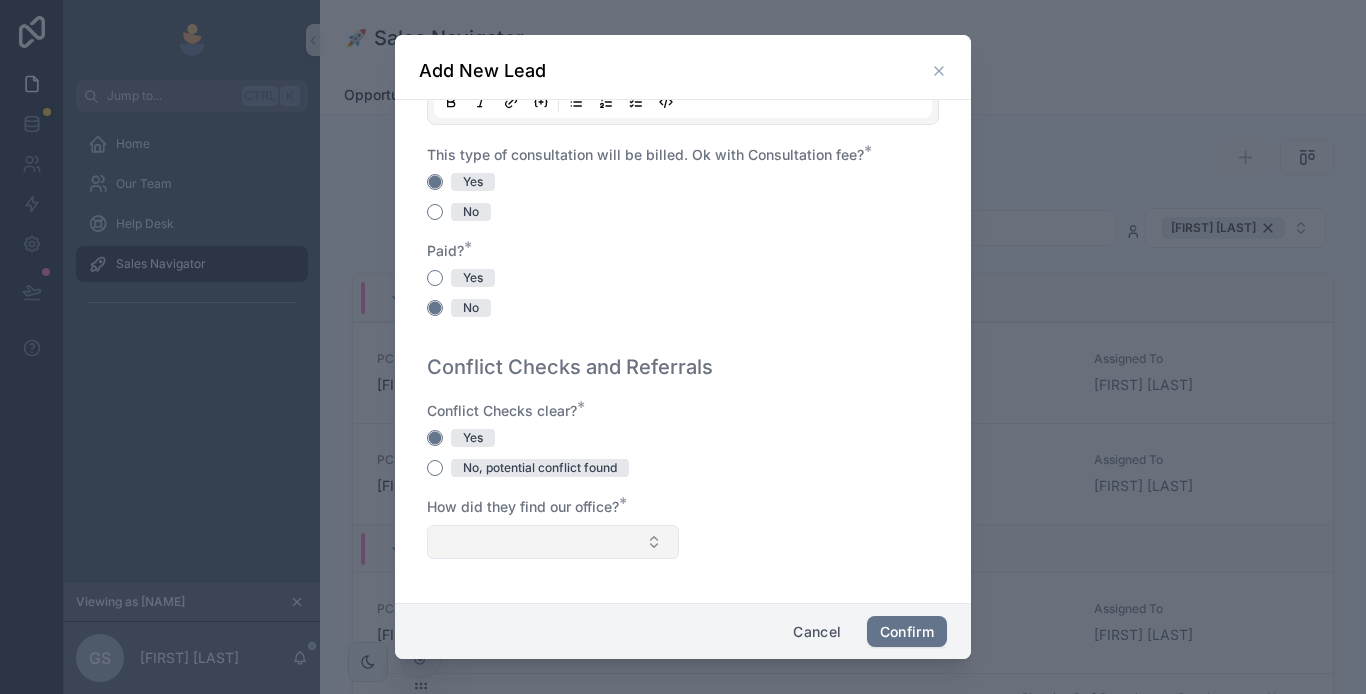 click at bounding box center (553, 542) 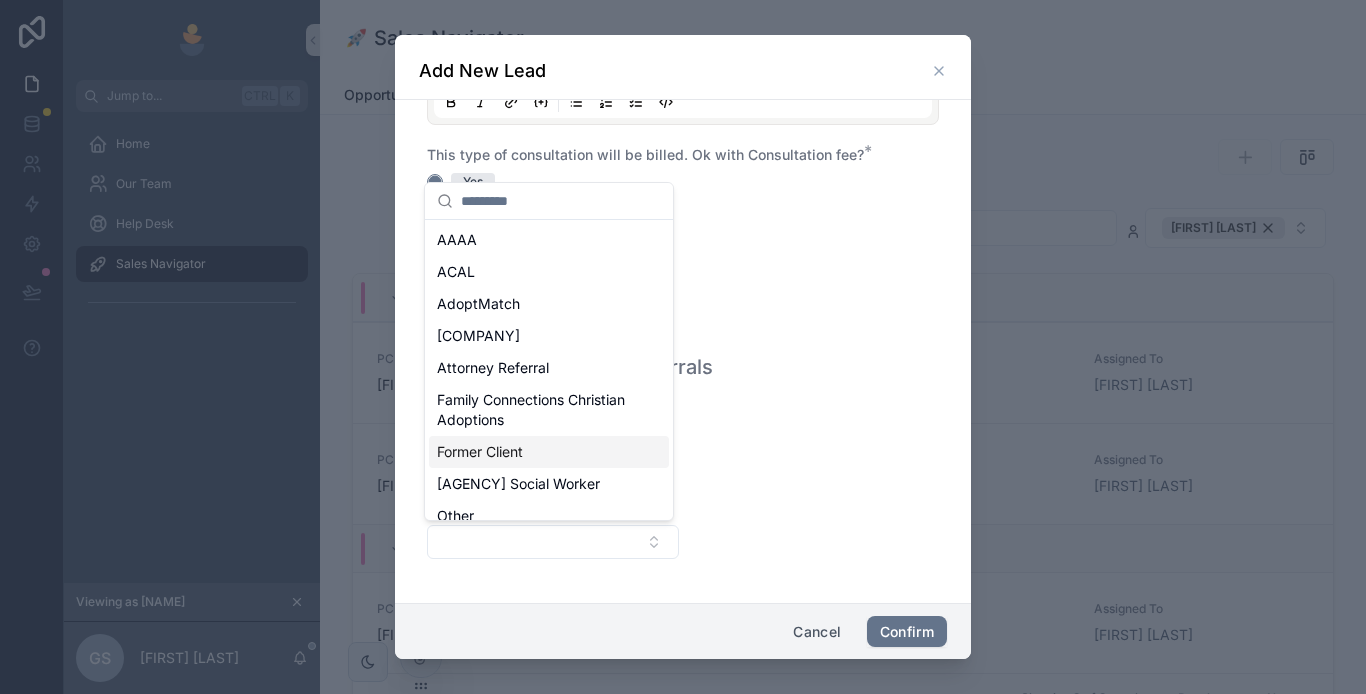 scroll, scrollTop: 100, scrollLeft: 0, axis: vertical 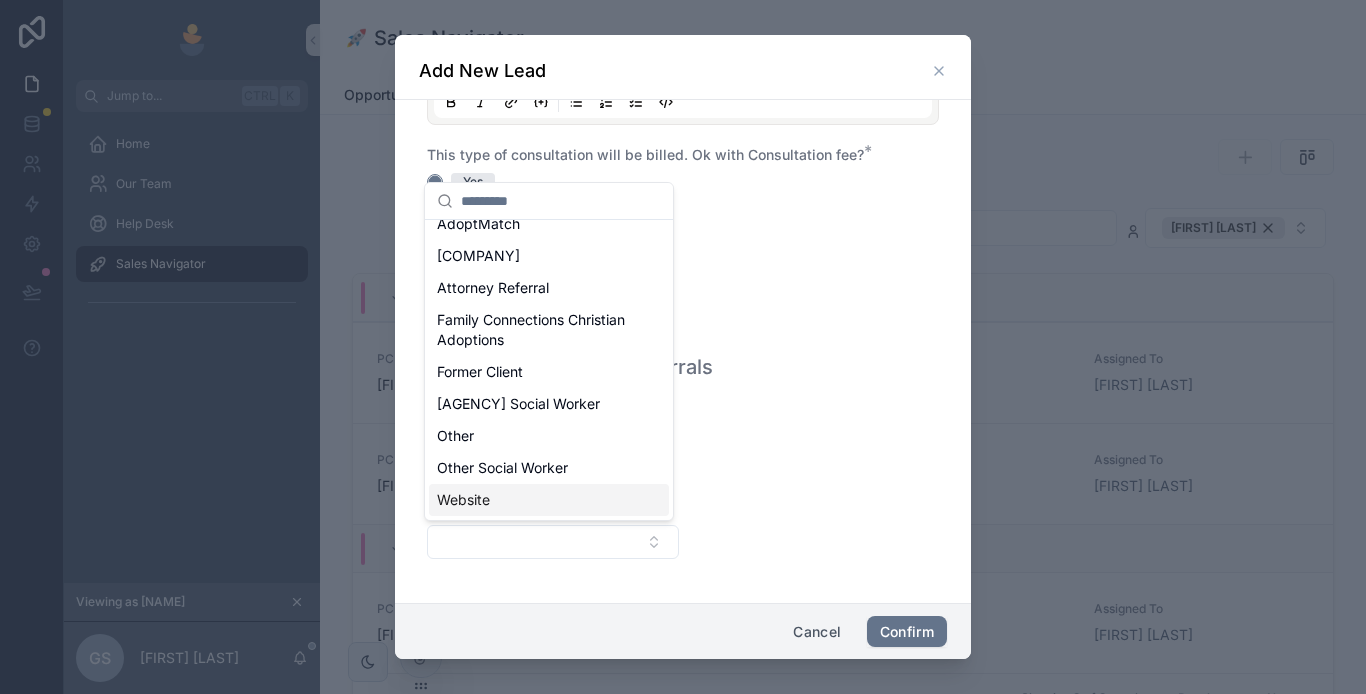 click on "Website" at bounding box center [549, 500] 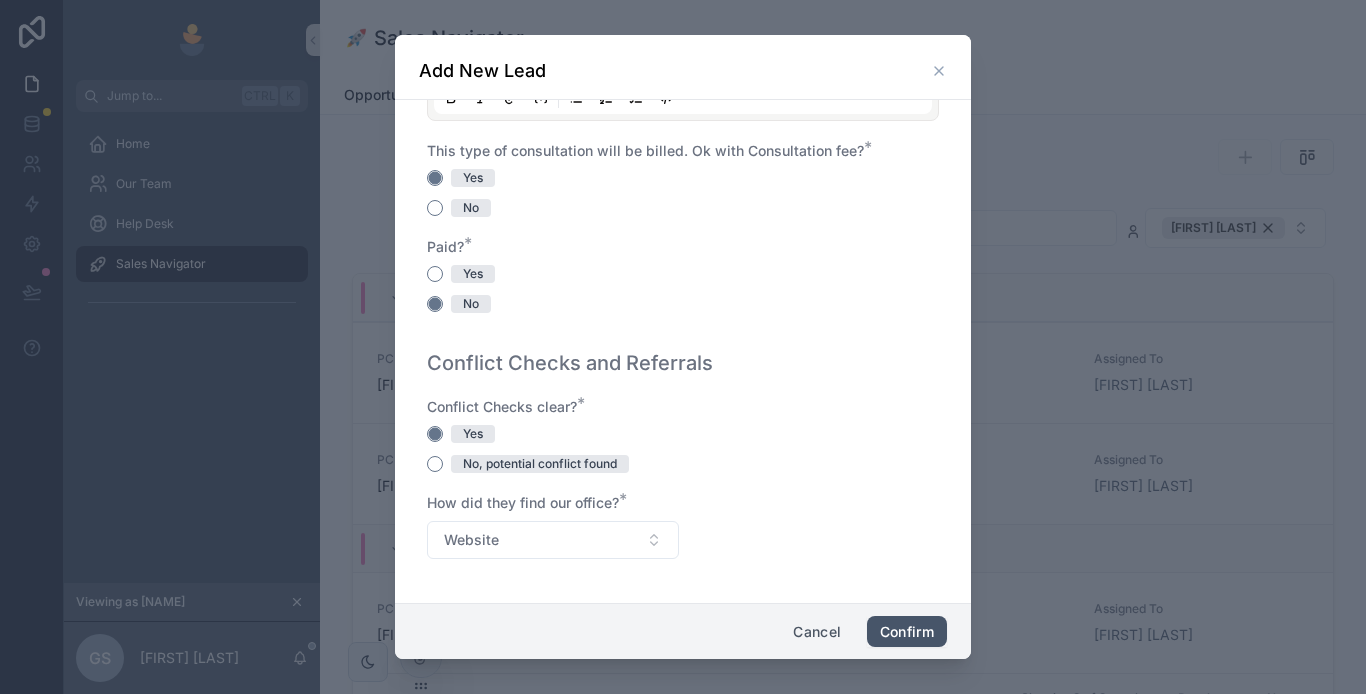 click on "Confirm" at bounding box center (907, 632) 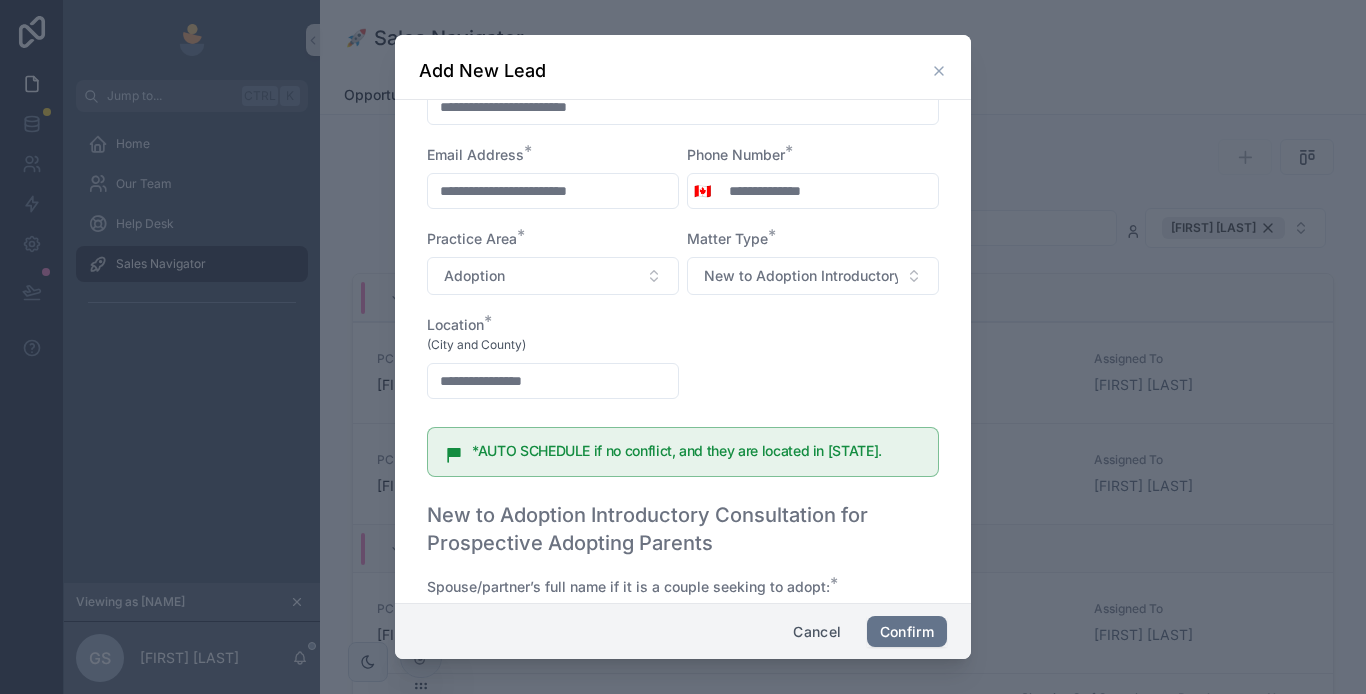 scroll, scrollTop: 0, scrollLeft: 0, axis: both 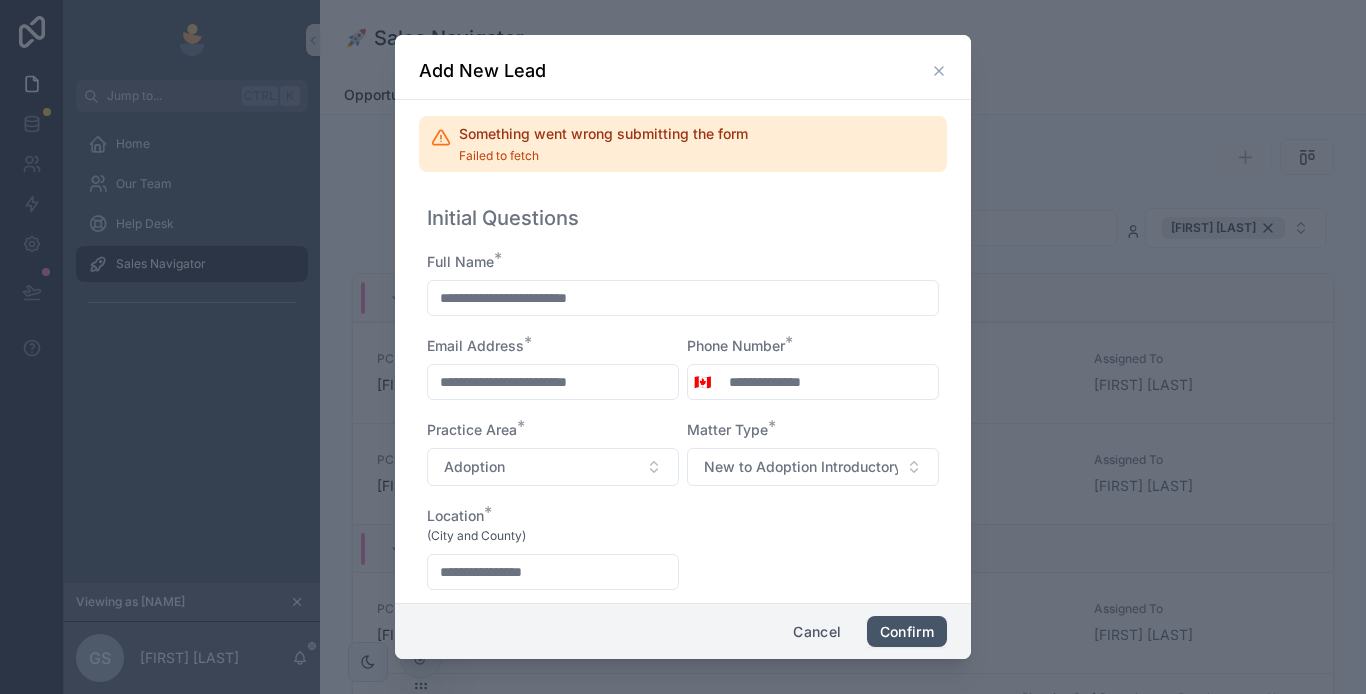 click on "Confirm" at bounding box center (907, 632) 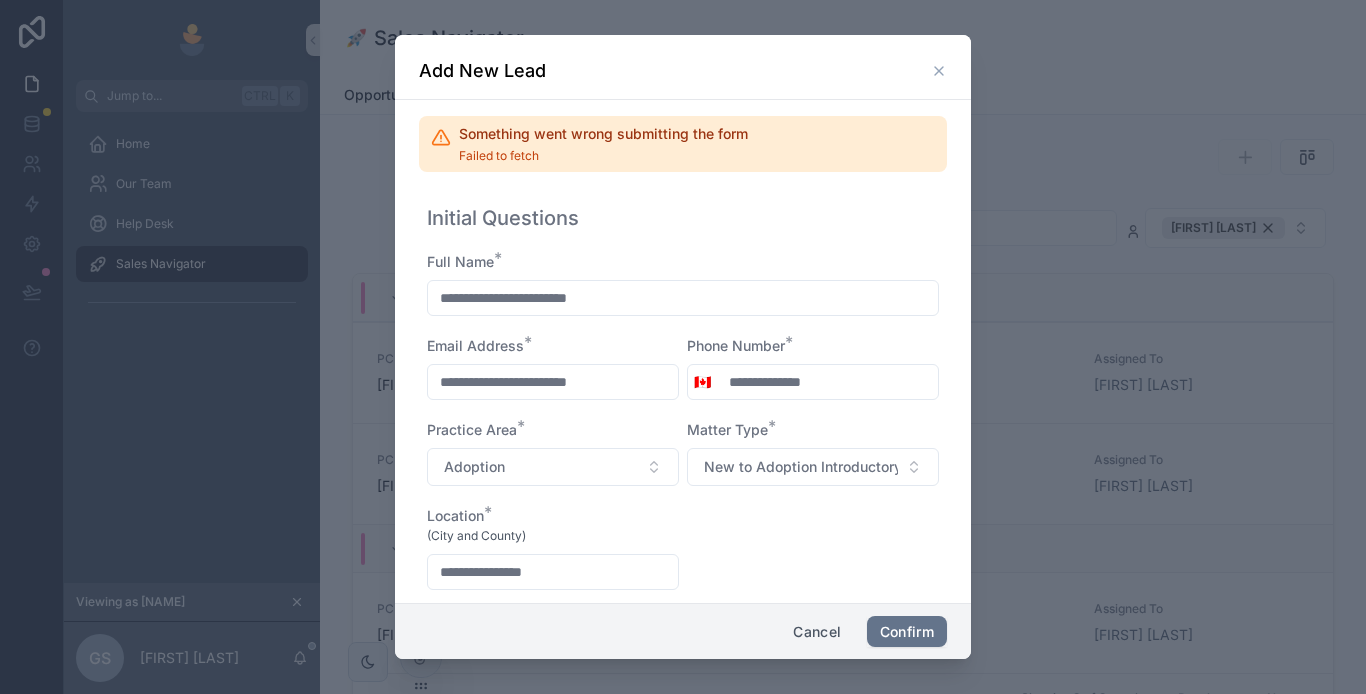 click 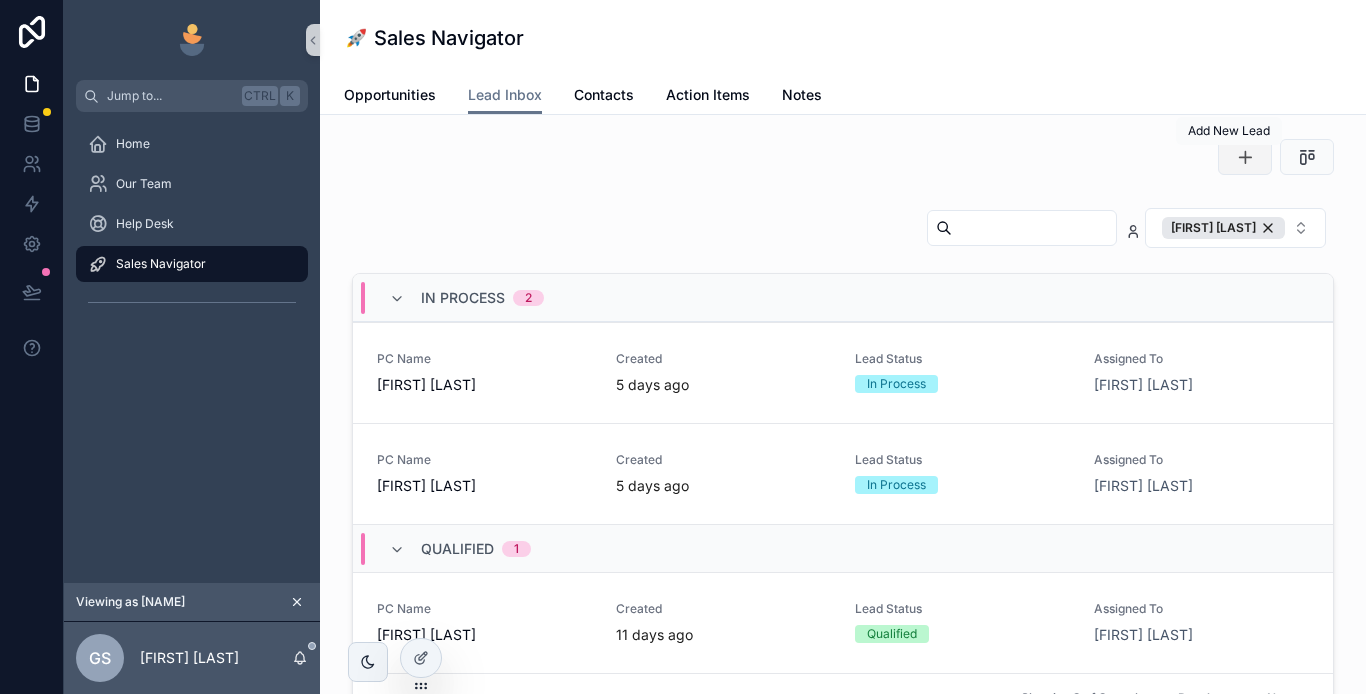 click at bounding box center [1245, 157] 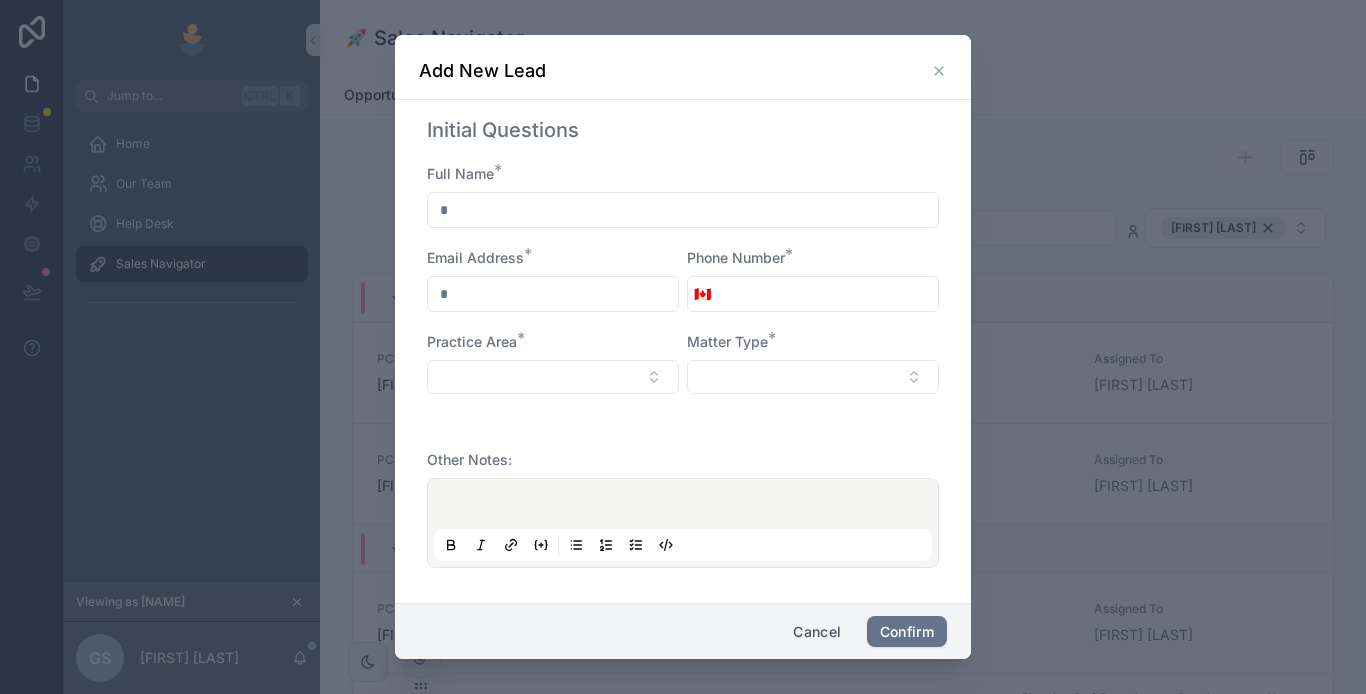 click at bounding box center [683, 210] 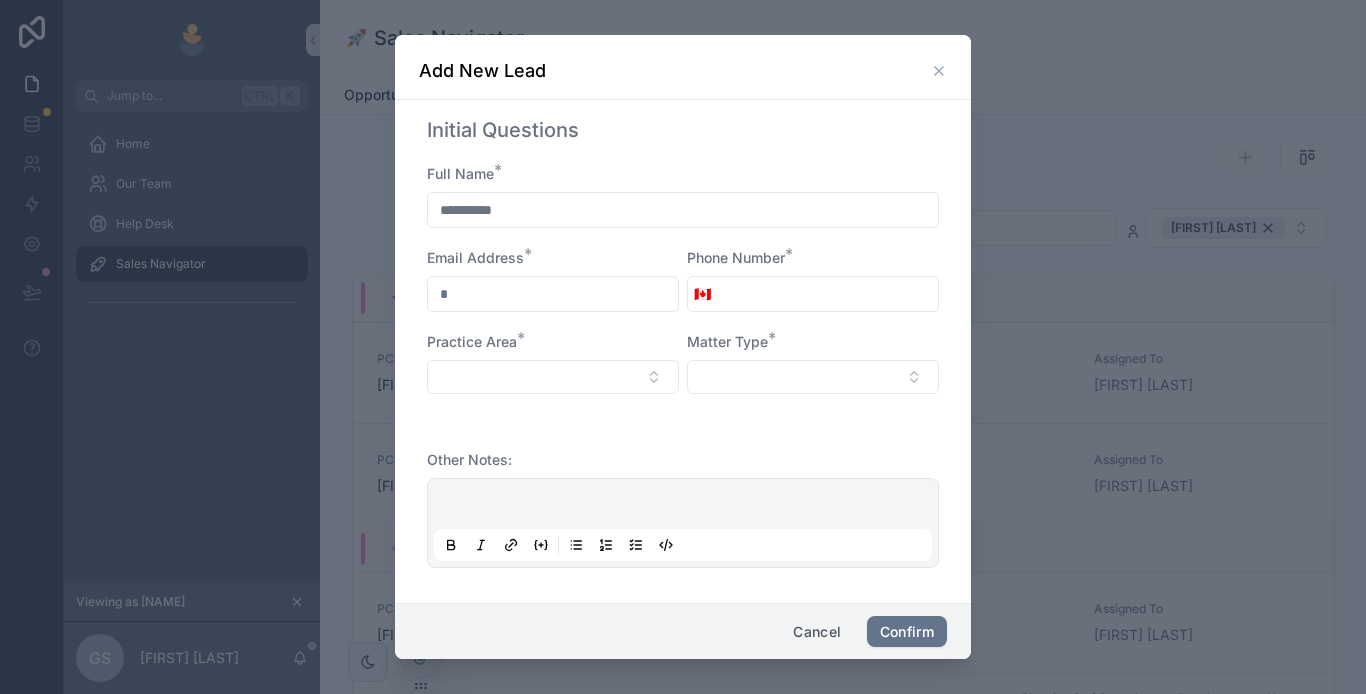 type on "**********" 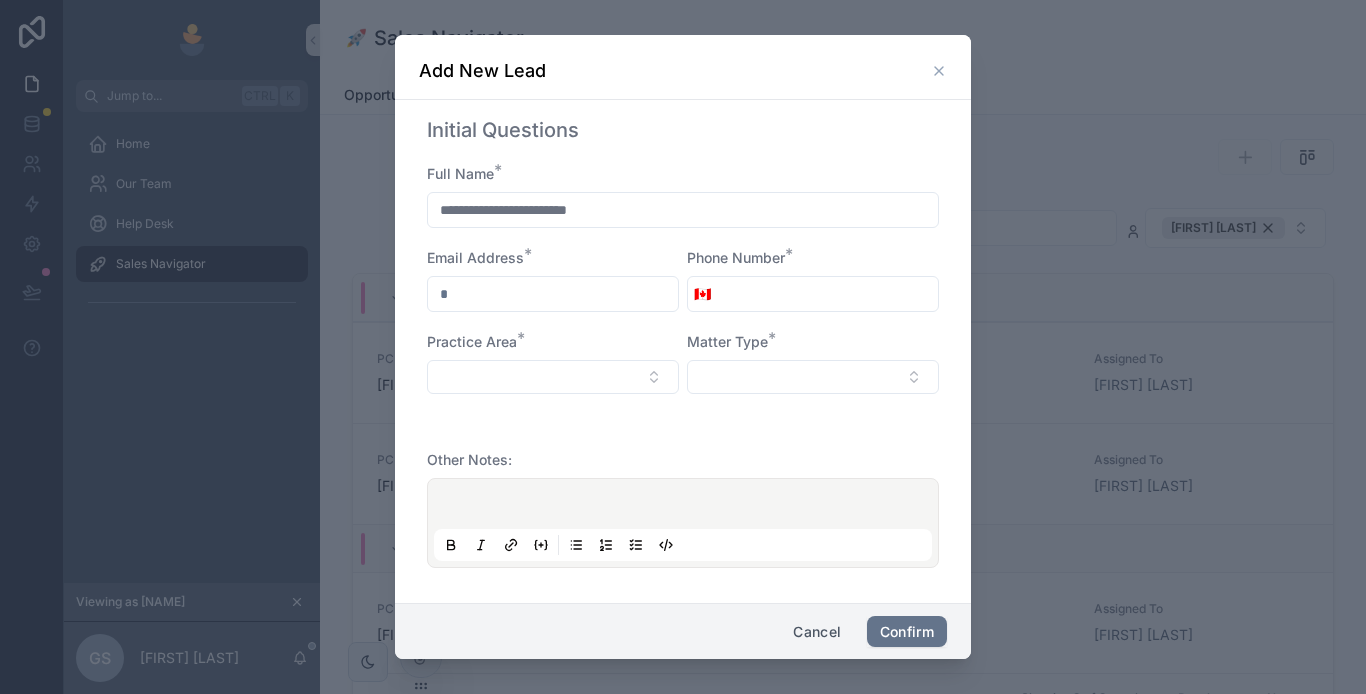 click at bounding box center [553, 294] 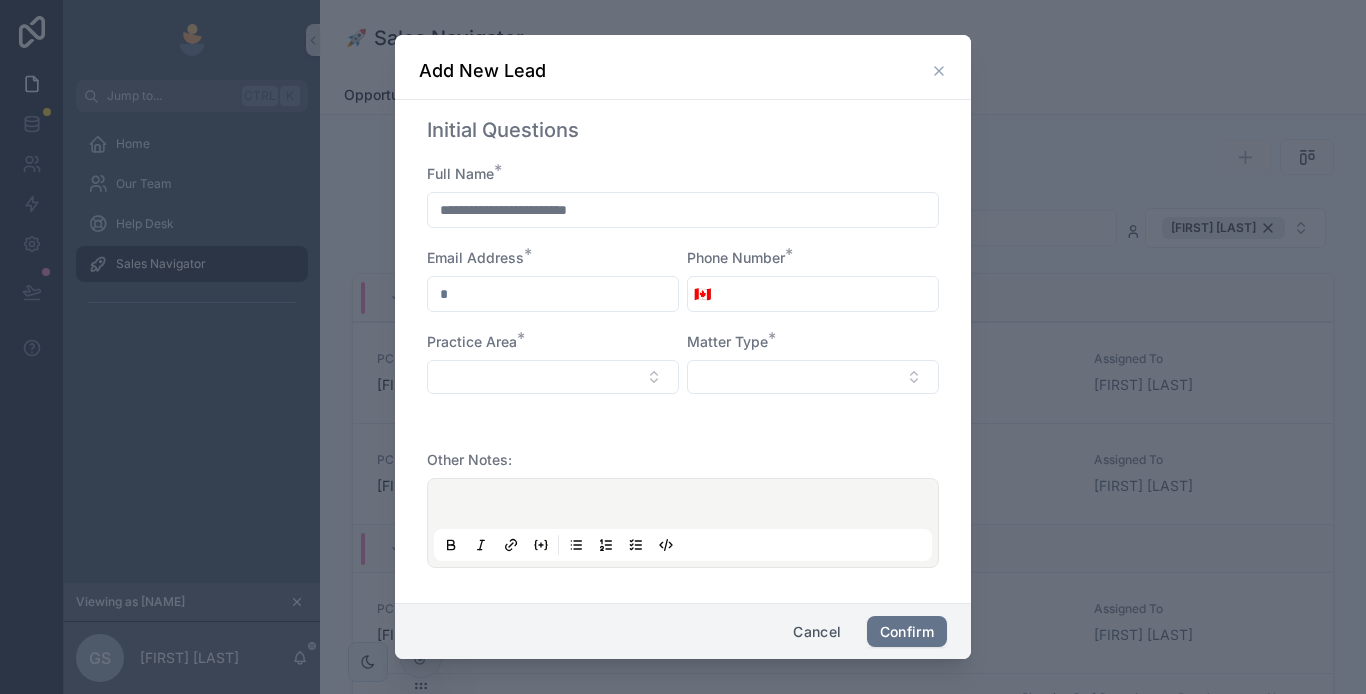 type on "**********" 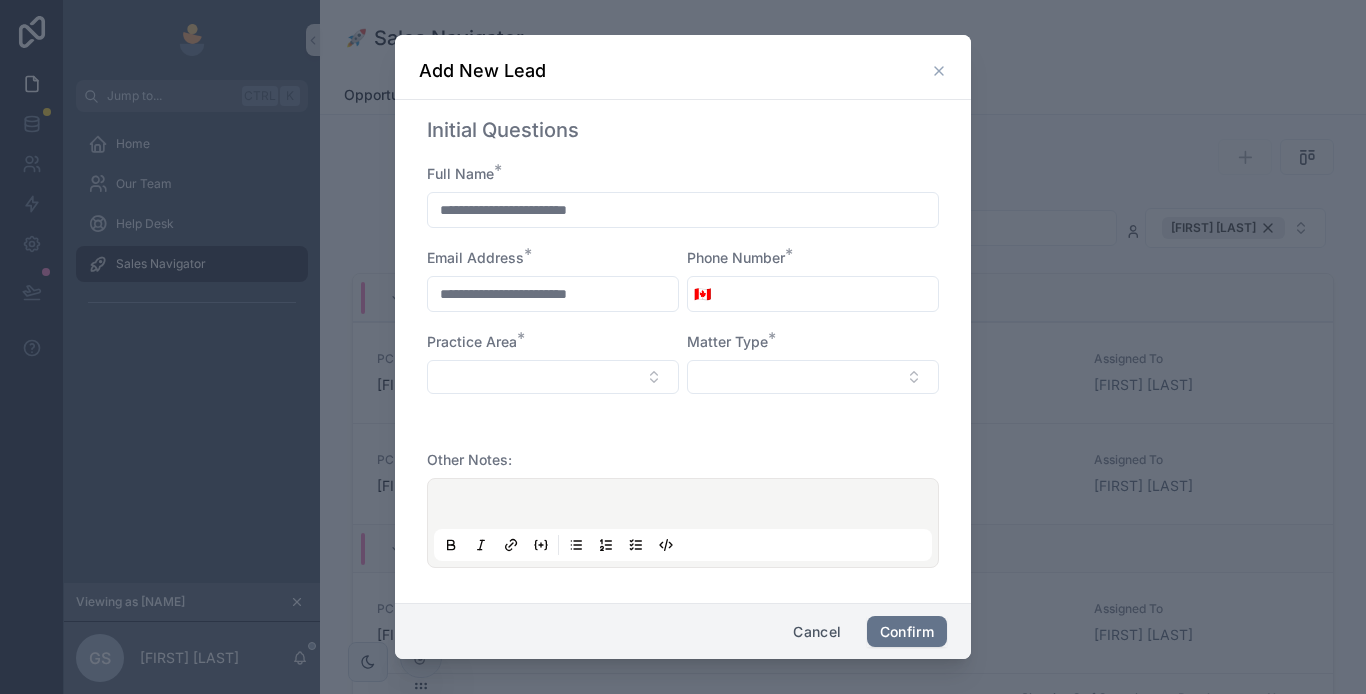click at bounding box center (827, 294) 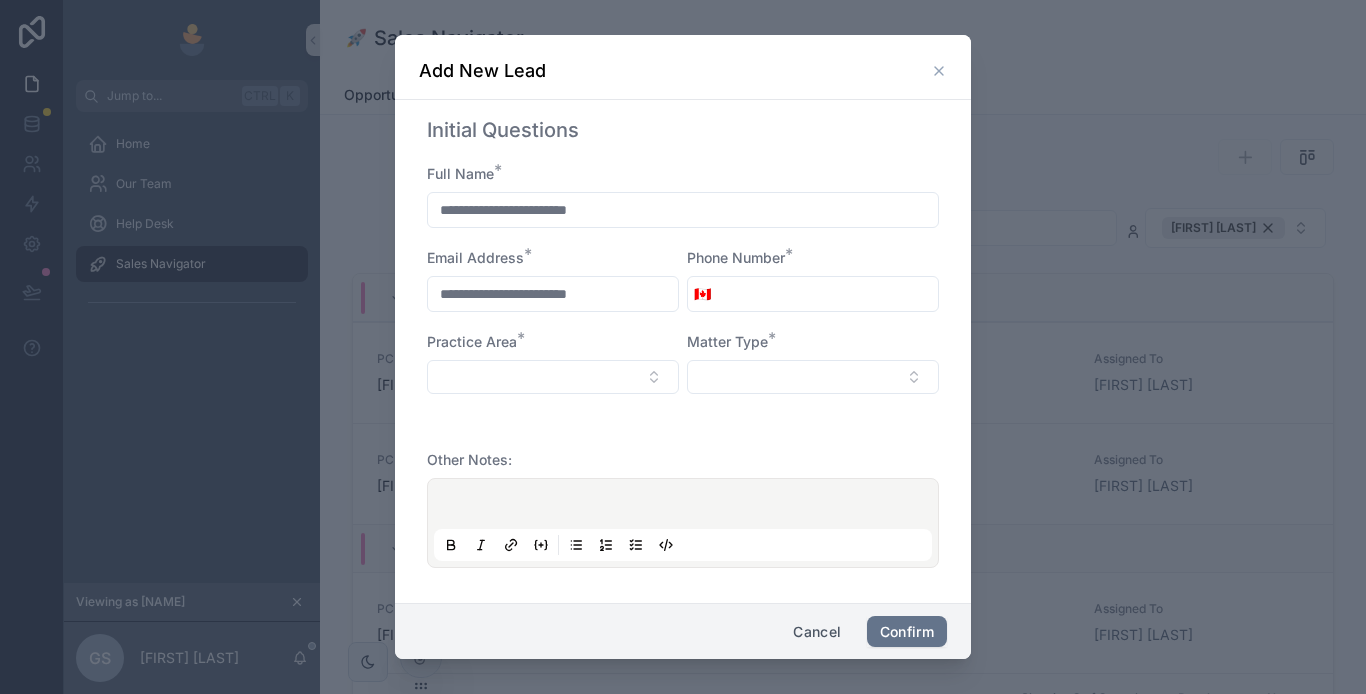 type on "**********" 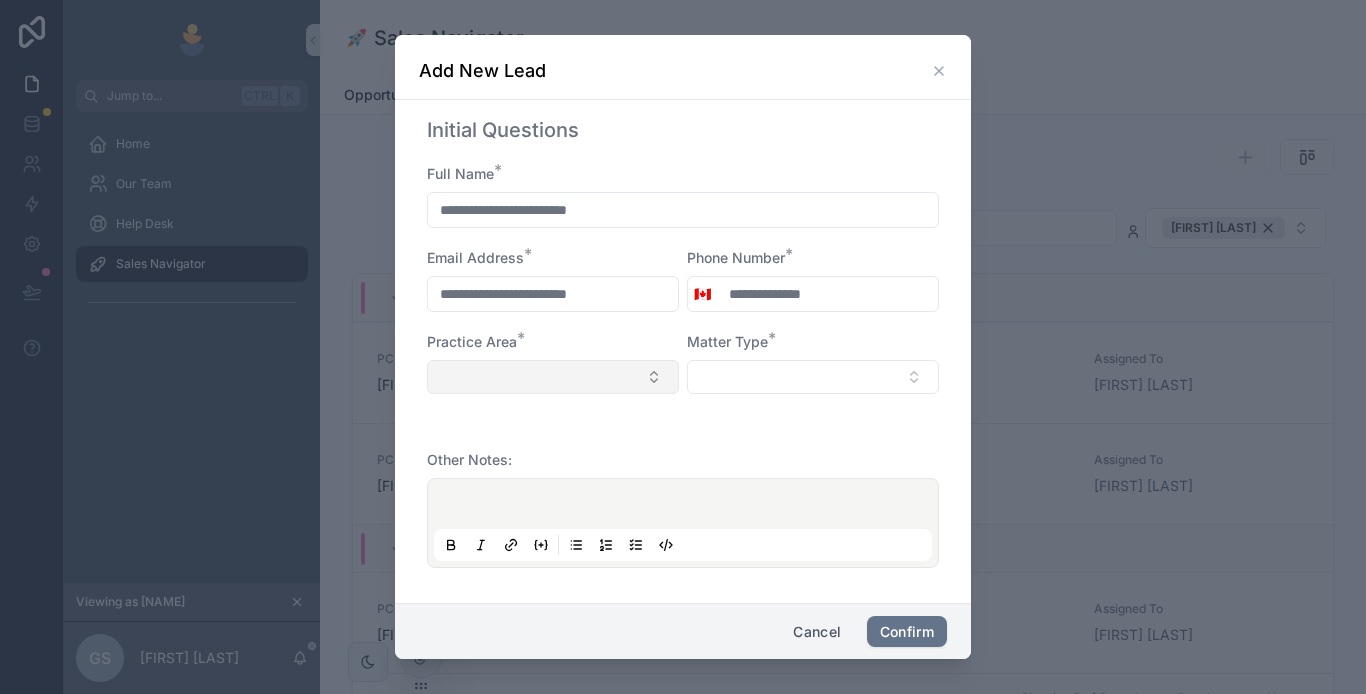 click at bounding box center [553, 377] 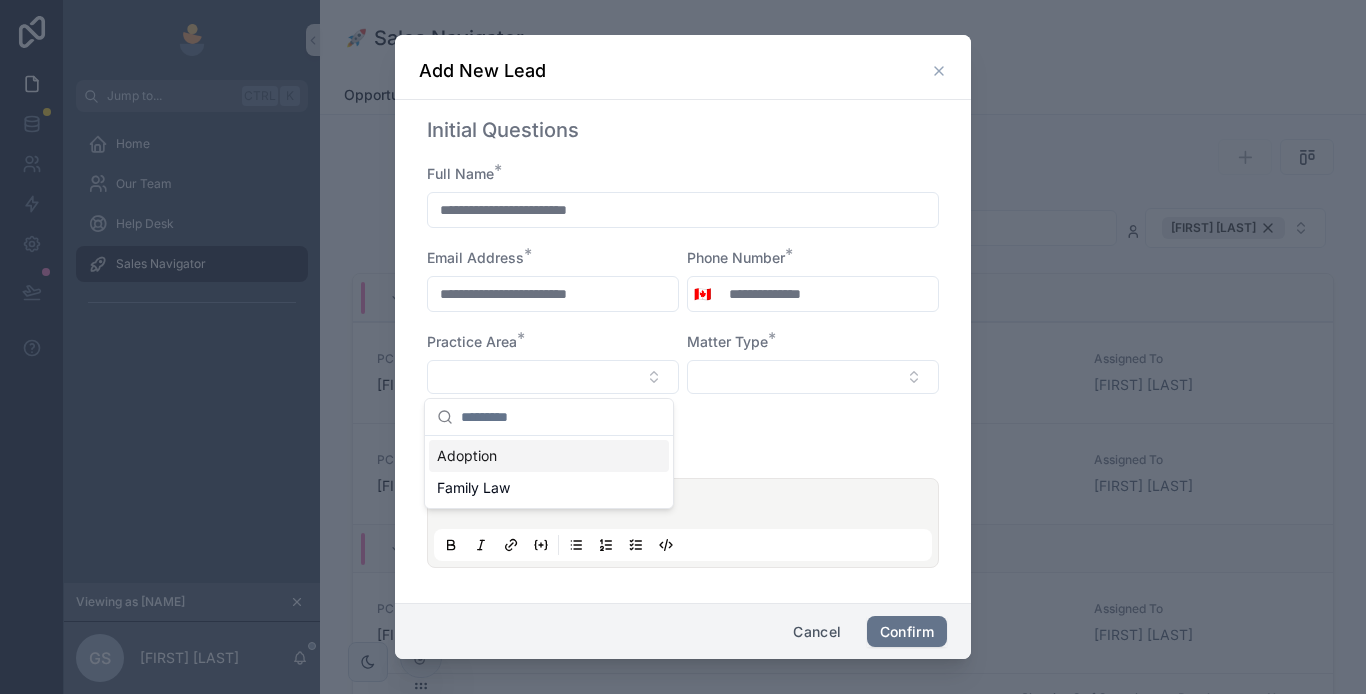 click on "Adoption" at bounding box center (549, 456) 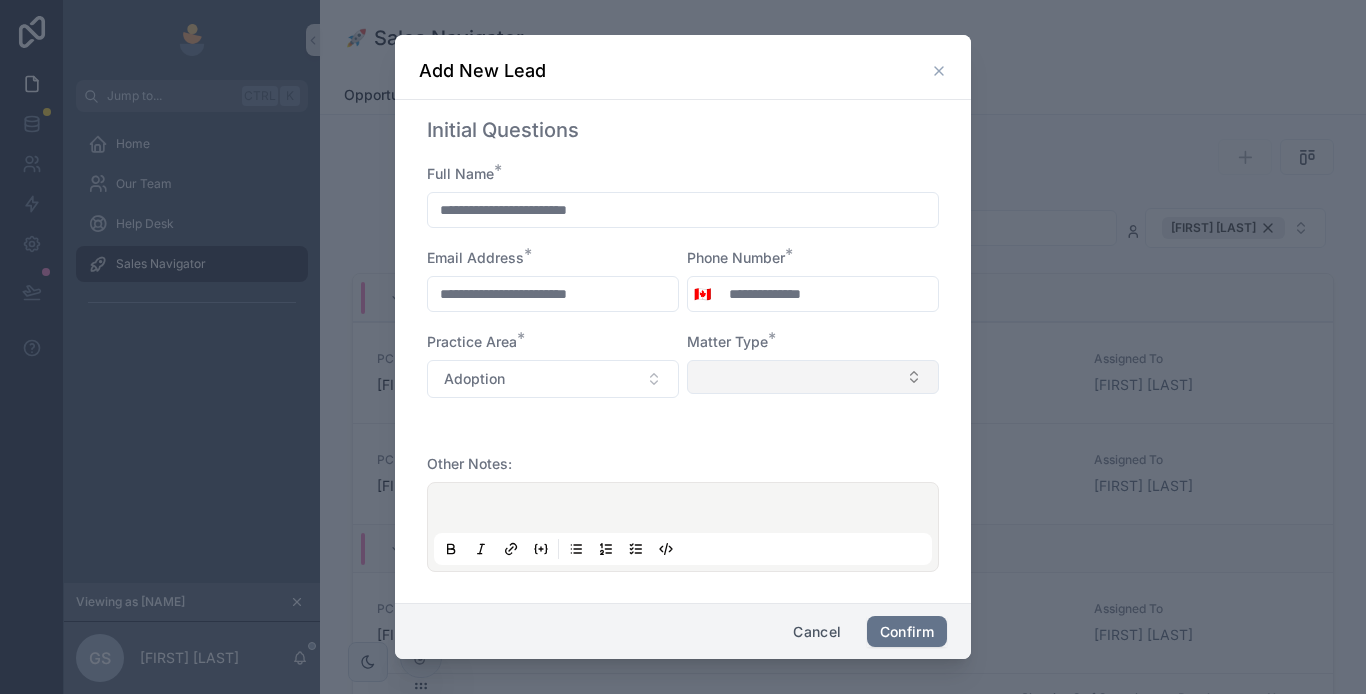 click at bounding box center [813, 377] 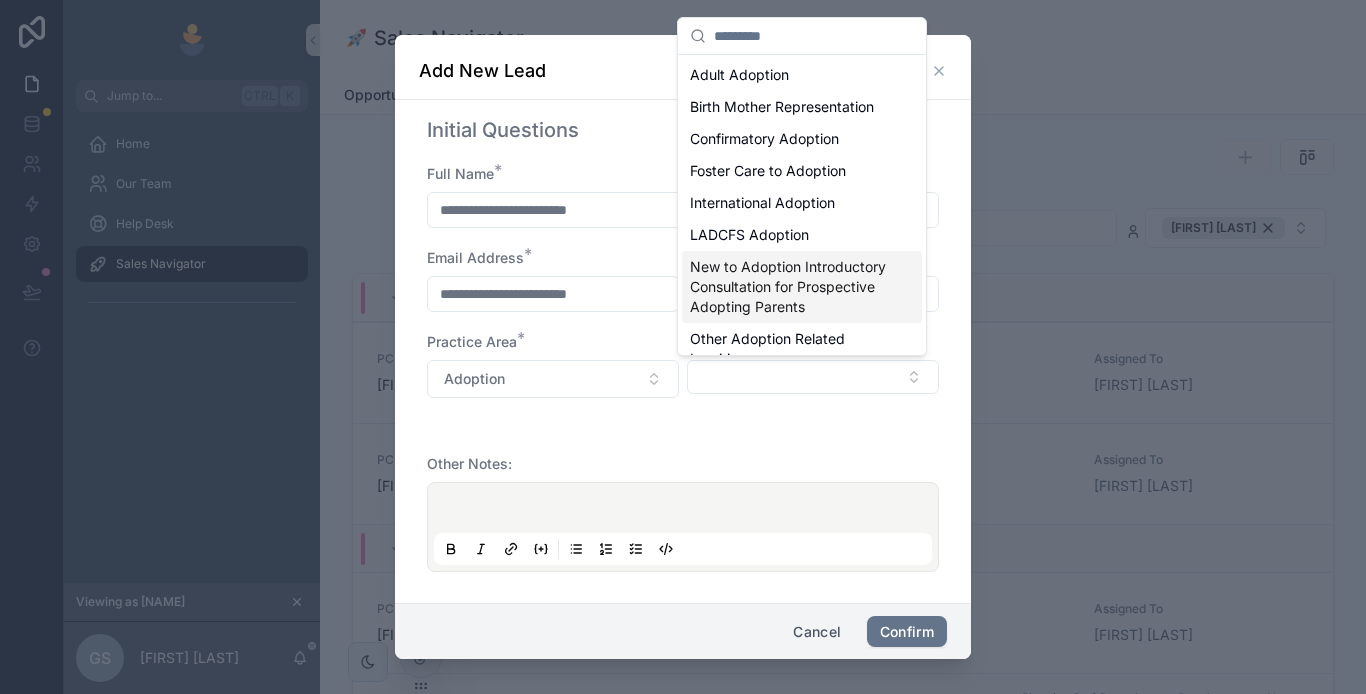 click on "New to Adoption Introductory Consultation for Prospective Adopting Parents" at bounding box center (790, 287) 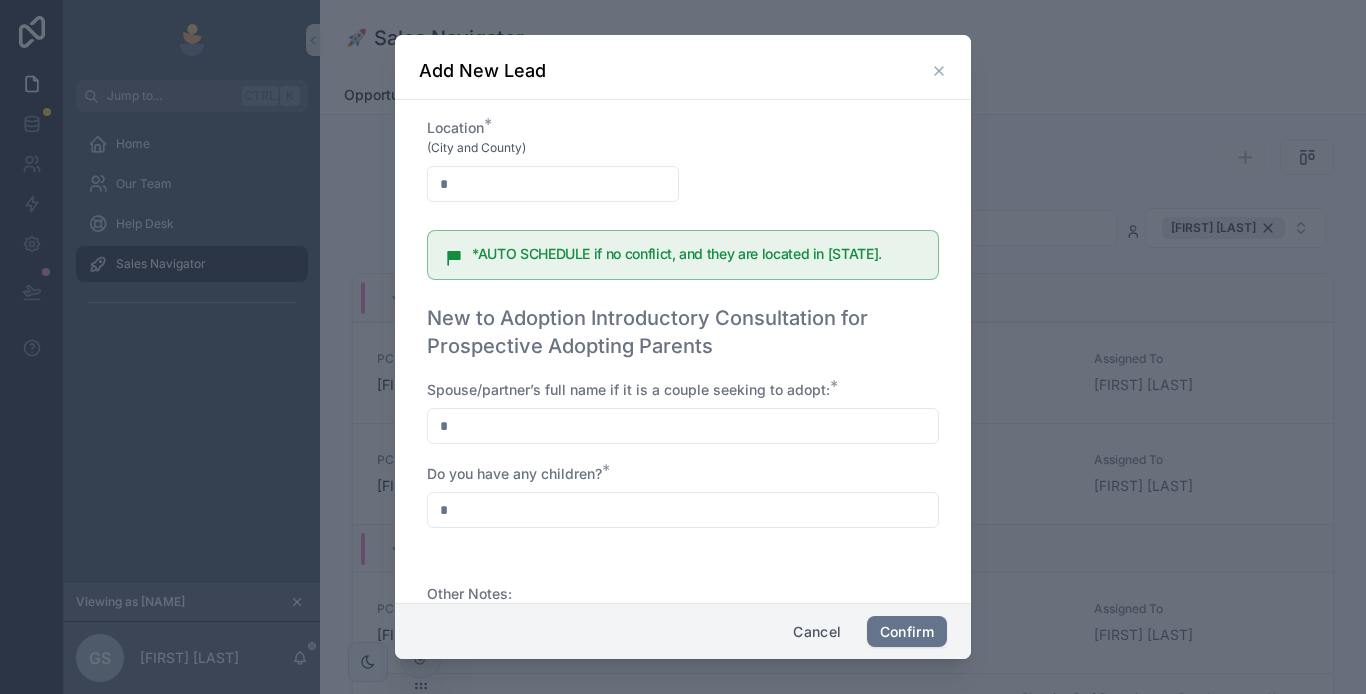 scroll, scrollTop: 200, scrollLeft: 0, axis: vertical 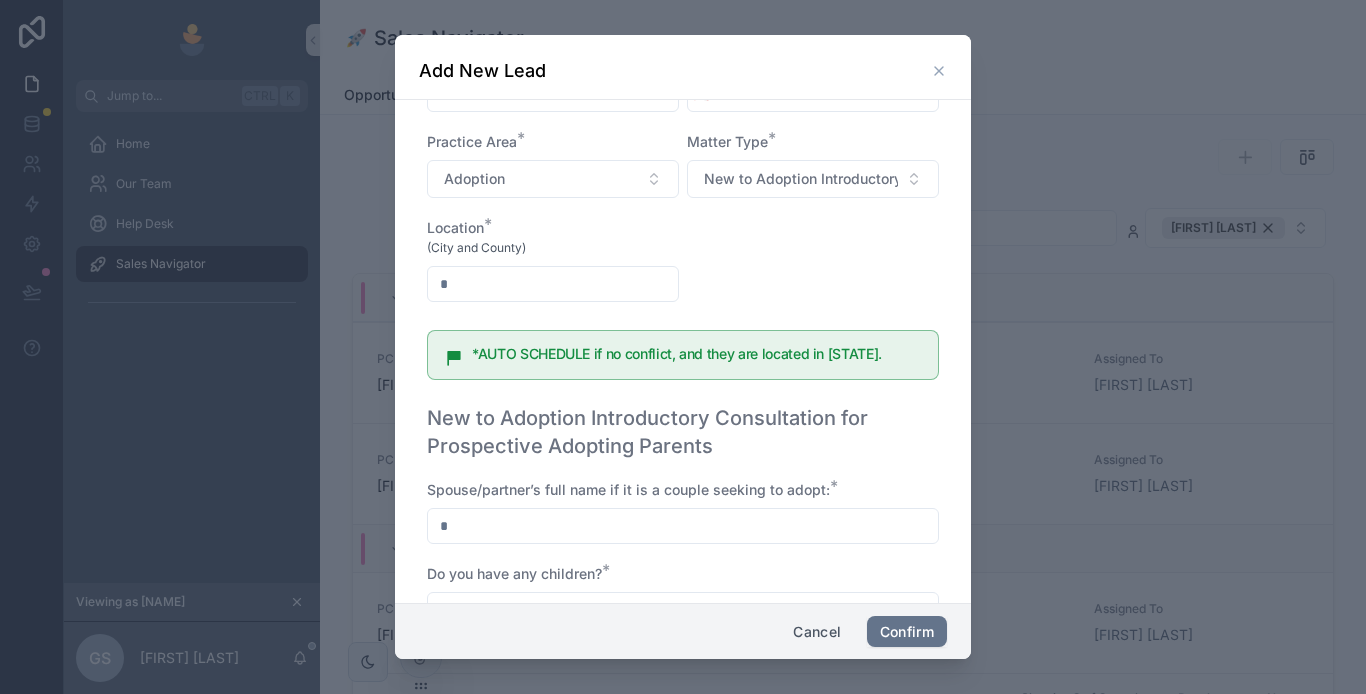 drag, startPoint x: 487, startPoint y: 282, endPoint x: 517, endPoint y: 304, distance: 37.202152 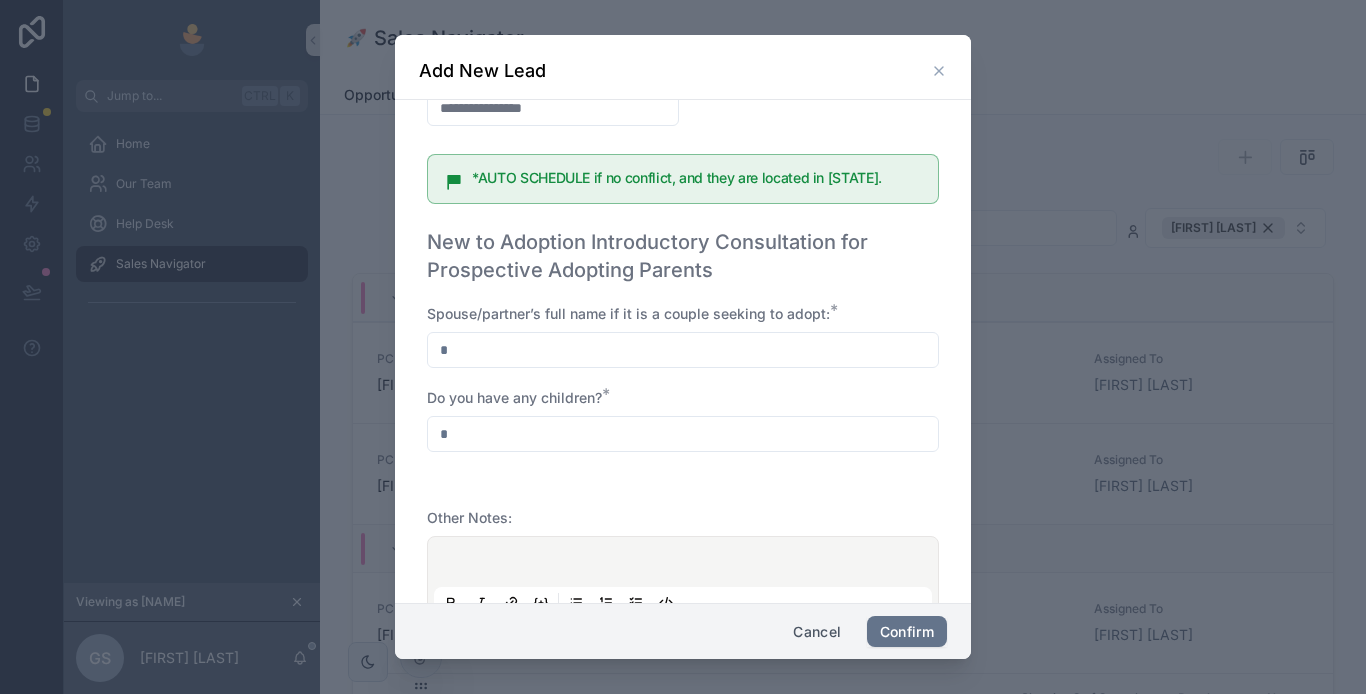 scroll, scrollTop: 400, scrollLeft: 0, axis: vertical 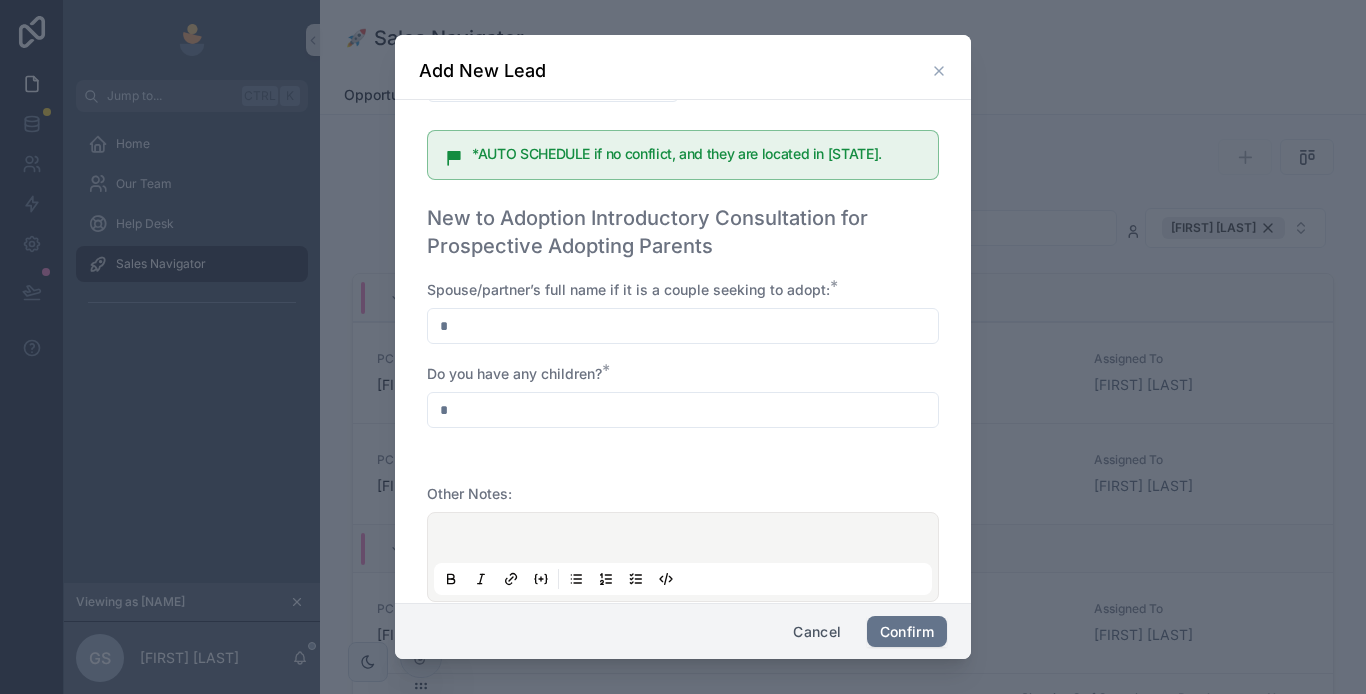 type on "**********" 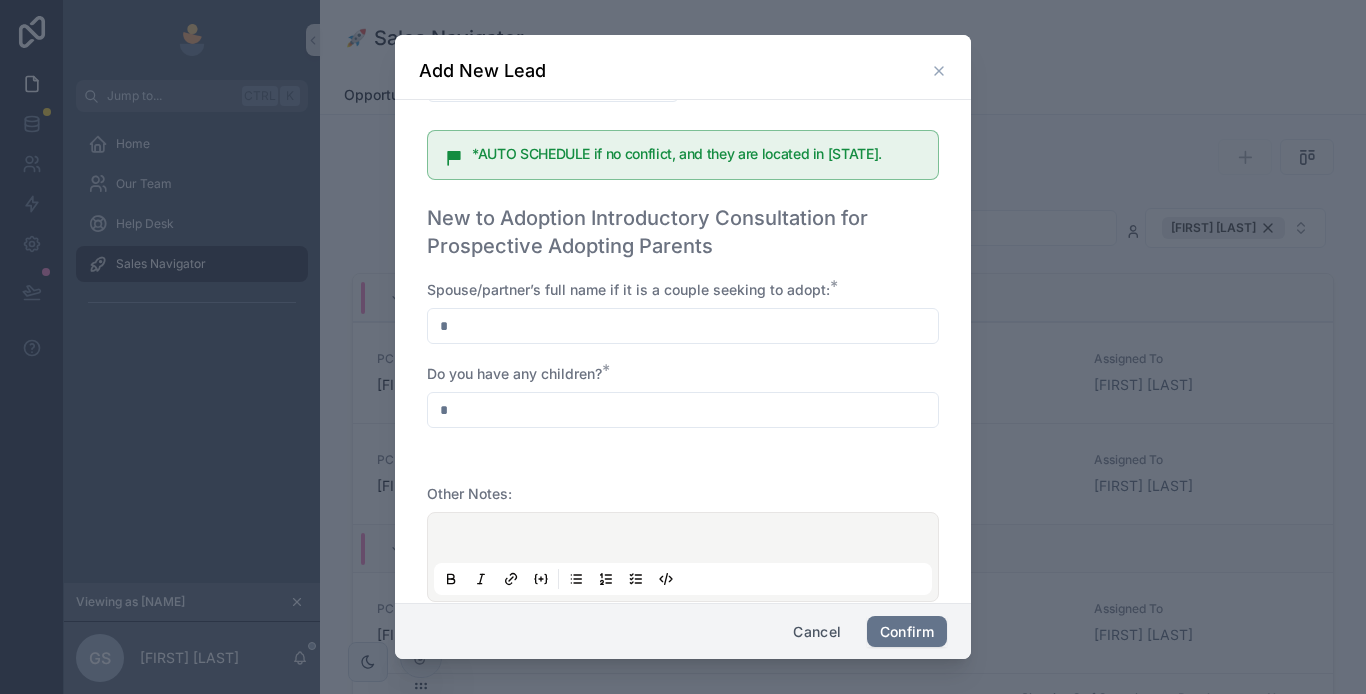 type on "**********" 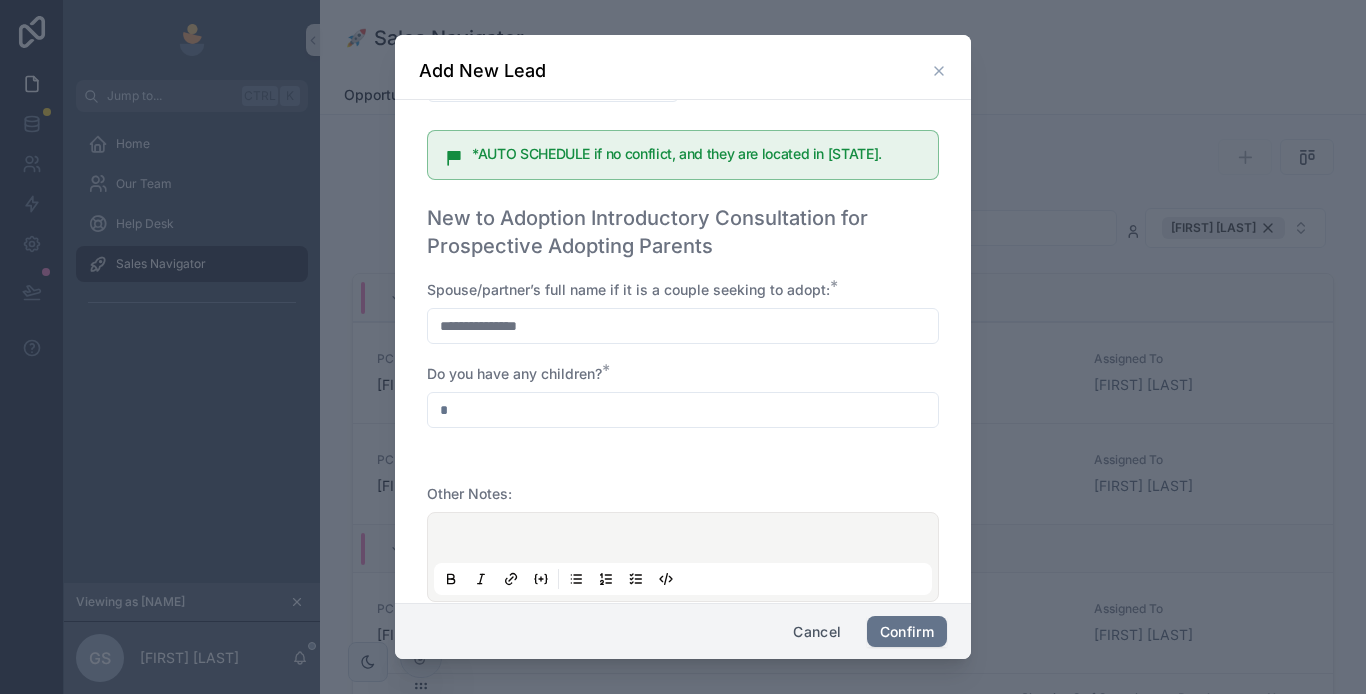 click at bounding box center [683, 410] 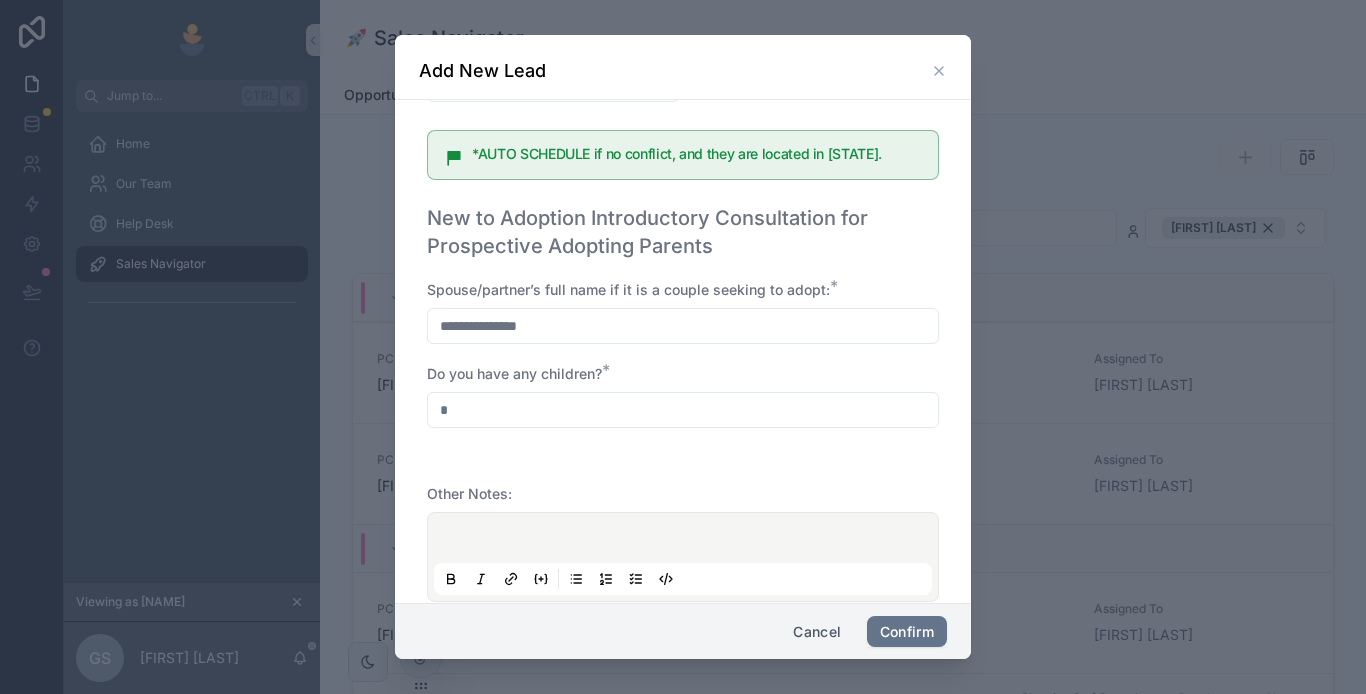 type on "**********" 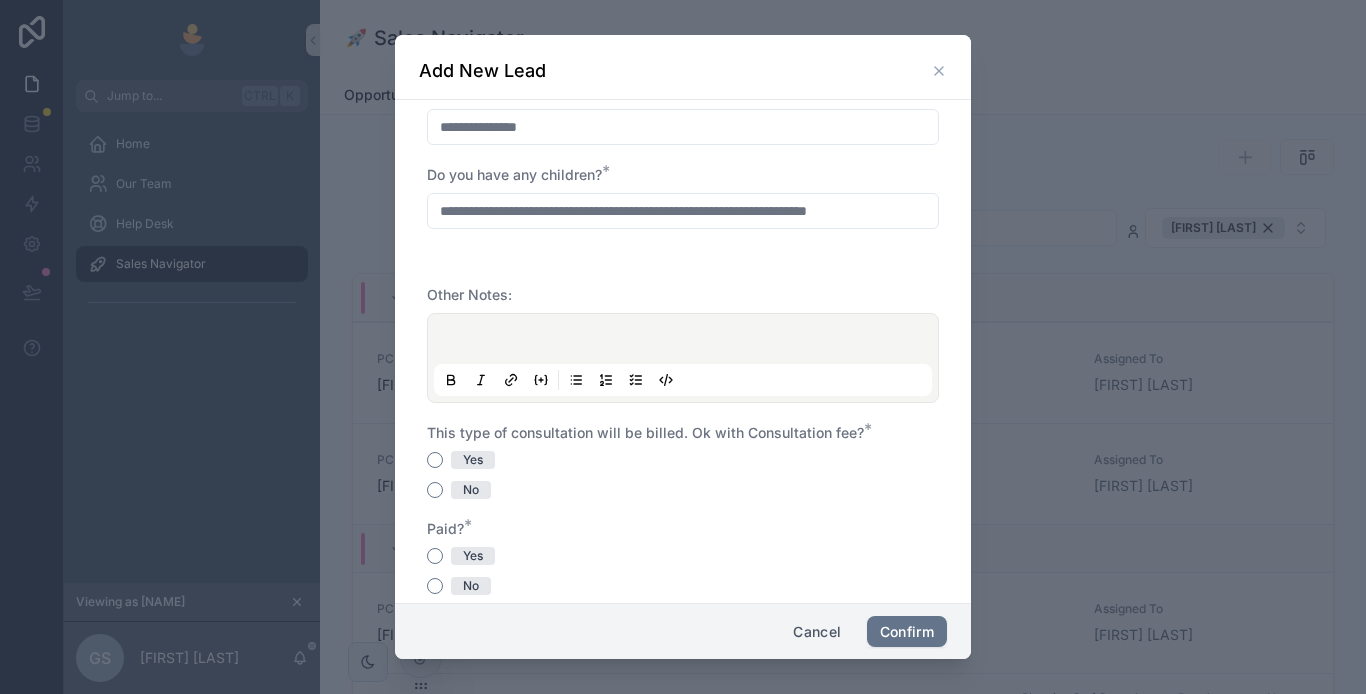 scroll, scrollTop: 600, scrollLeft: 0, axis: vertical 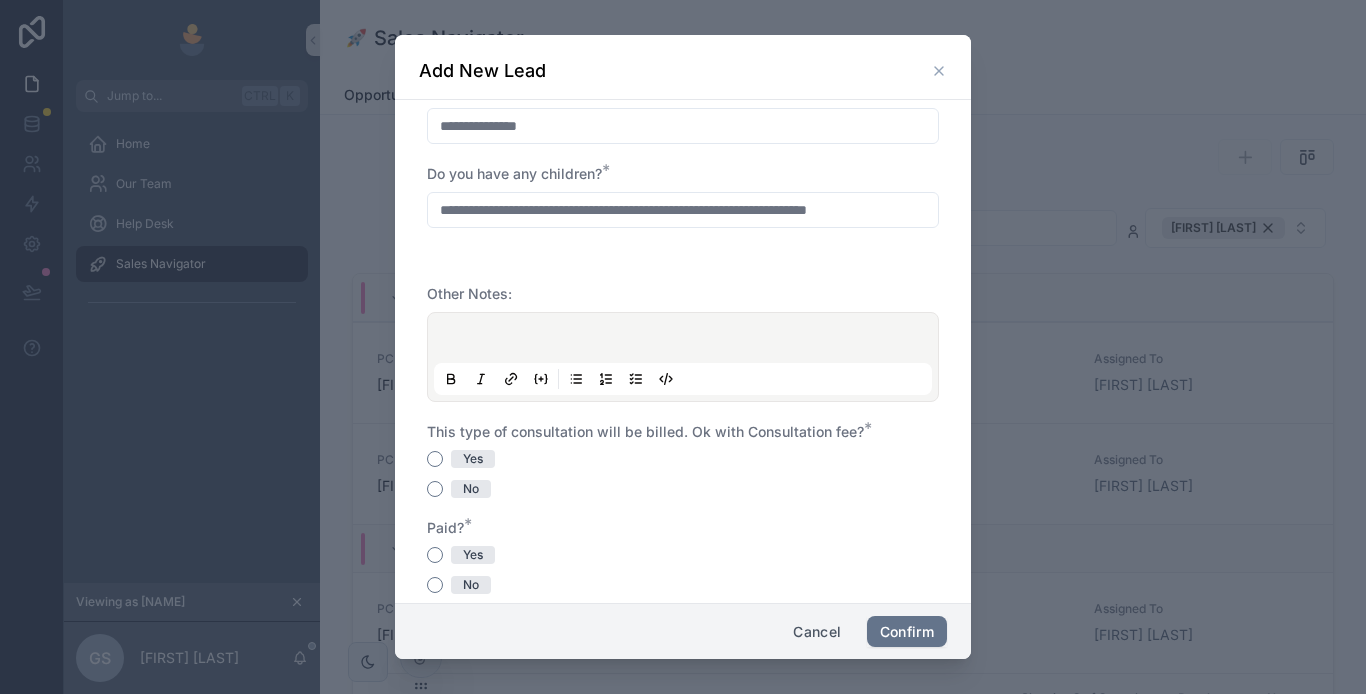 click at bounding box center (687, 341) 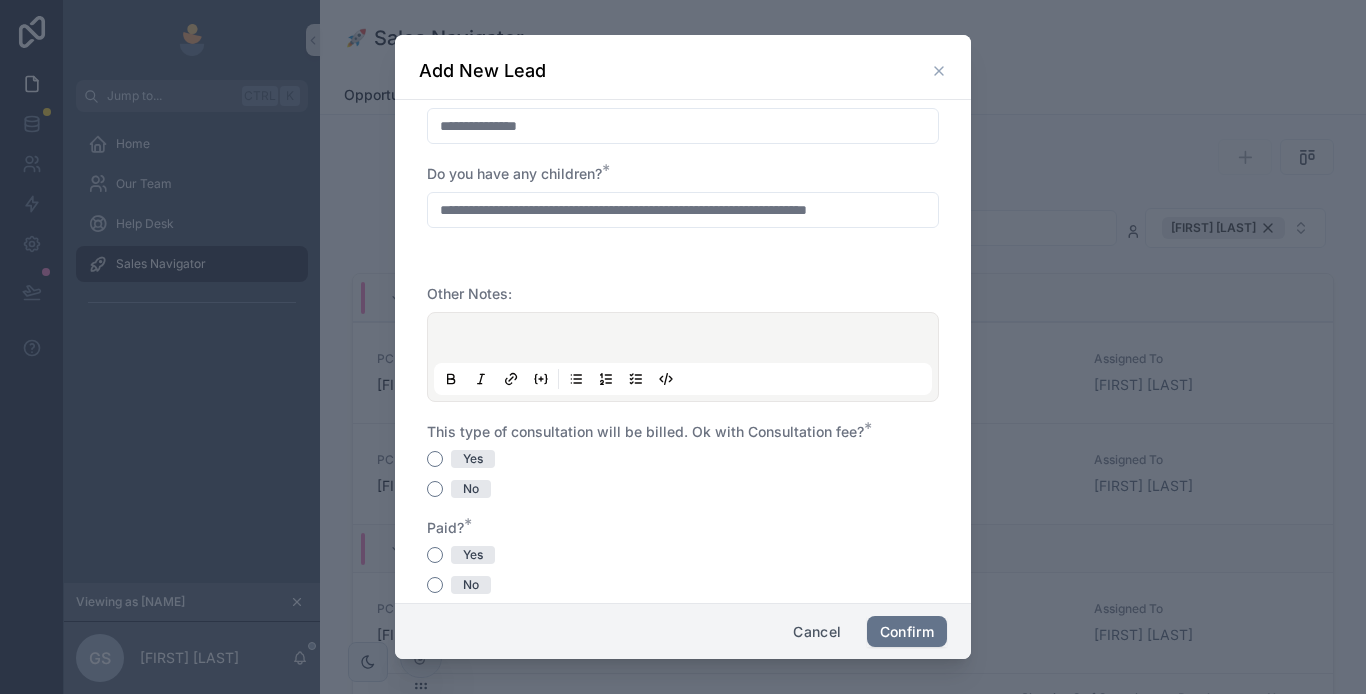 click at bounding box center (687, 341) 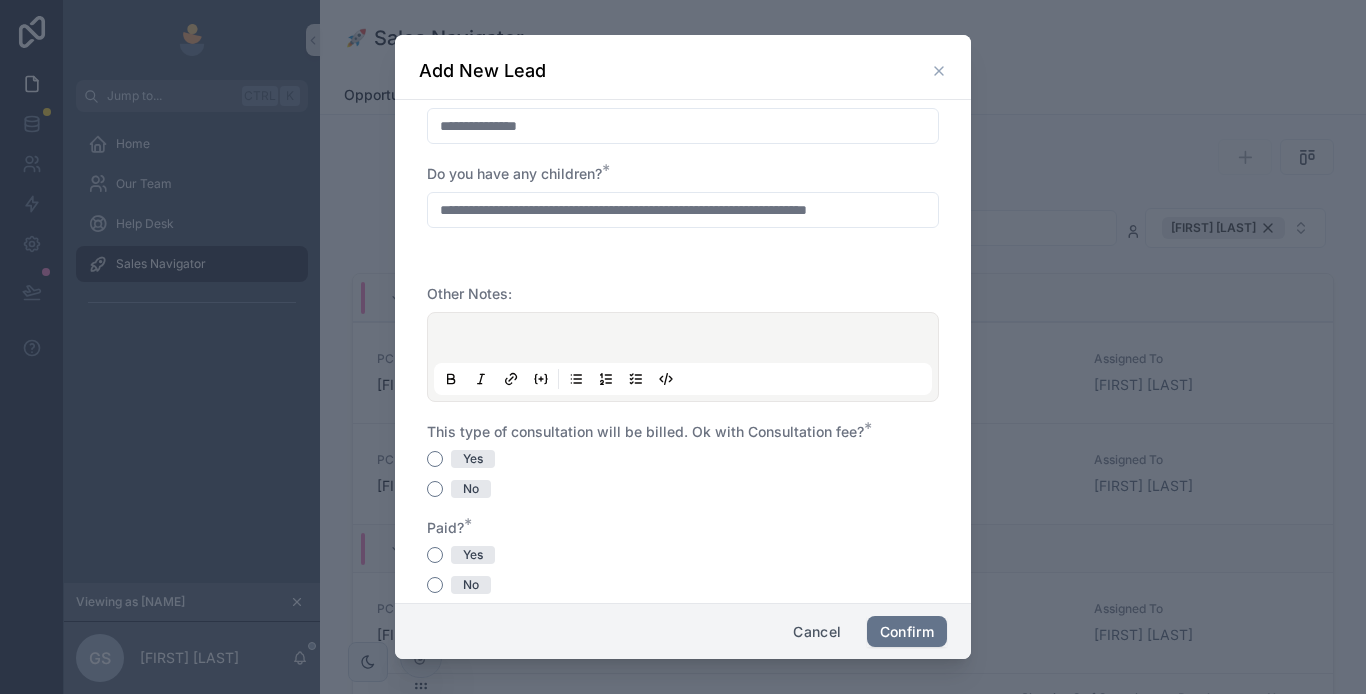 type 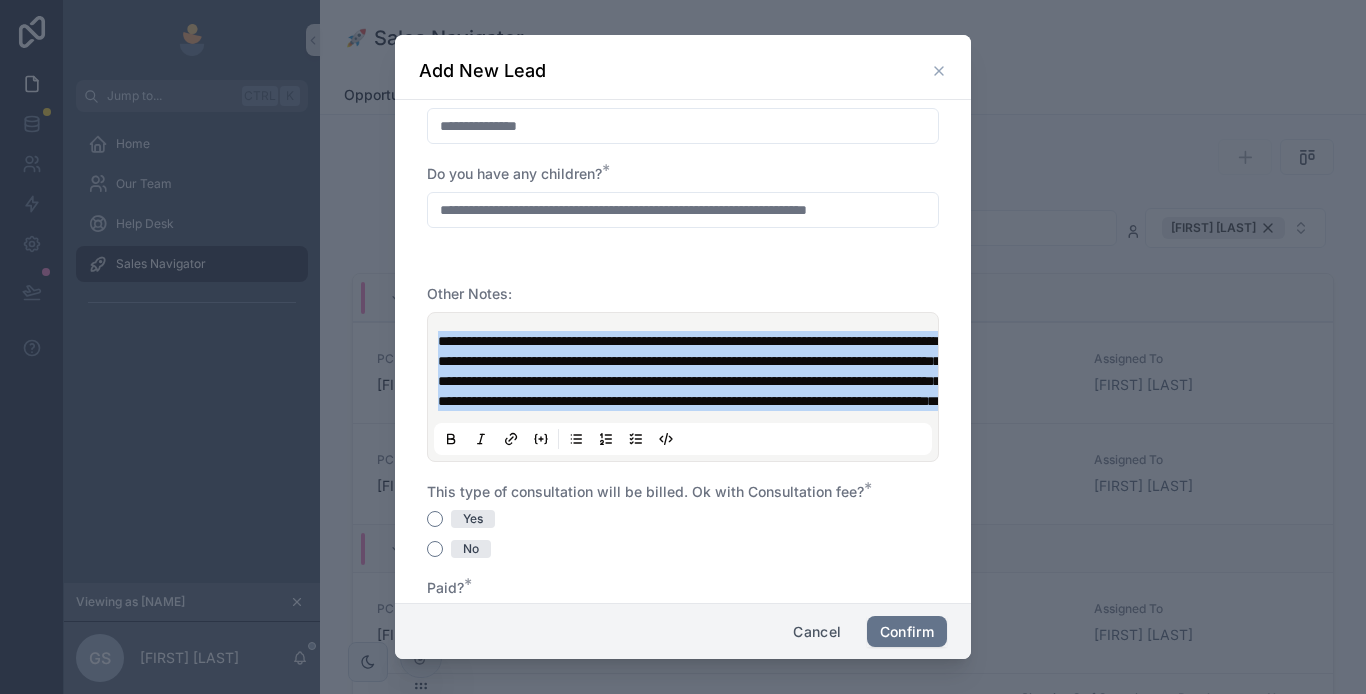 drag, startPoint x: 750, startPoint y: 439, endPoint x: 467, endPoint y: 352, distance: 296.07092 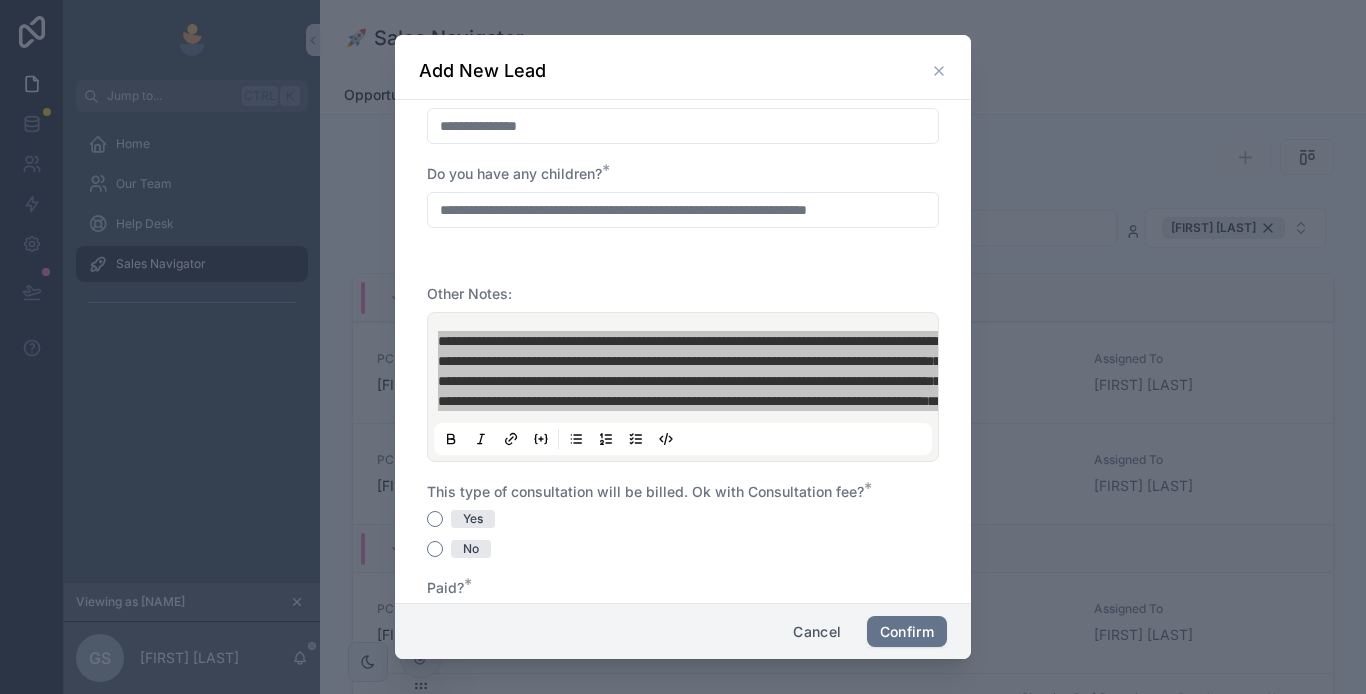 scroll, scrollTop: 700, scrollLeft: 0, axis: vertical 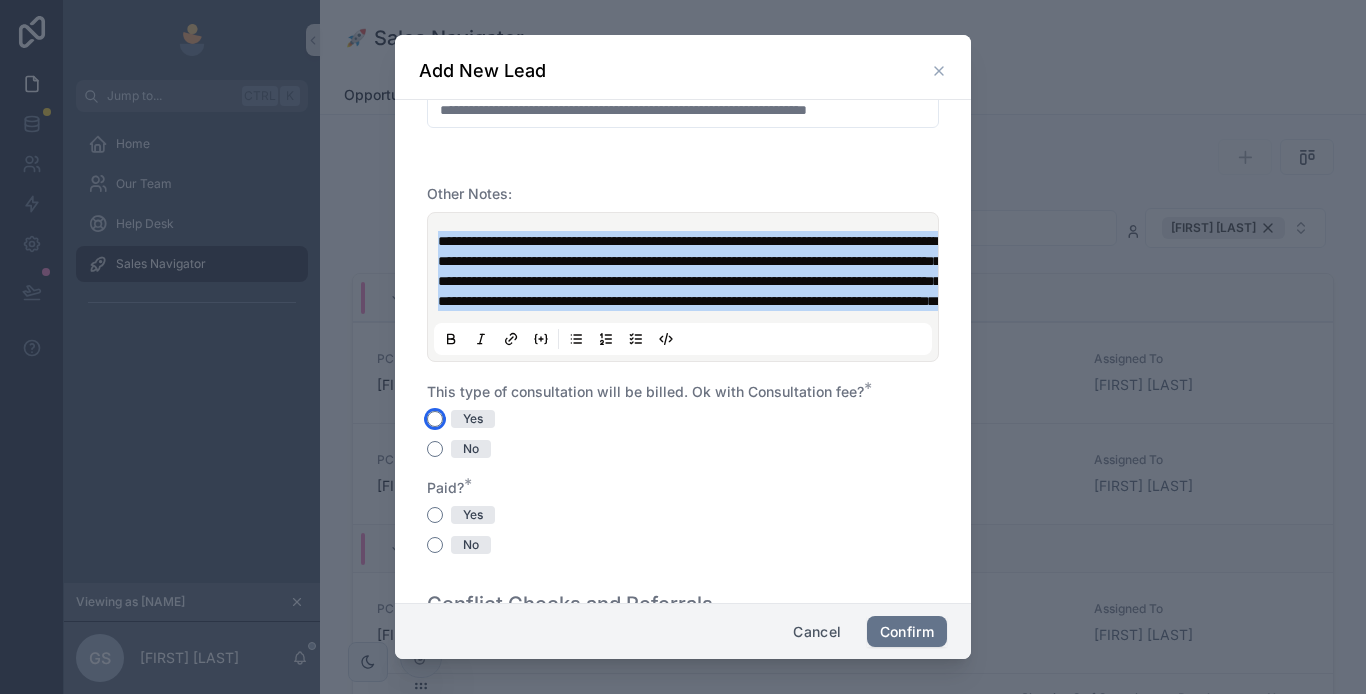 drag, startPoint x: 430, startPoint y: 458, endPoint x: 451, endPoint y: 463, distance: 21.587032 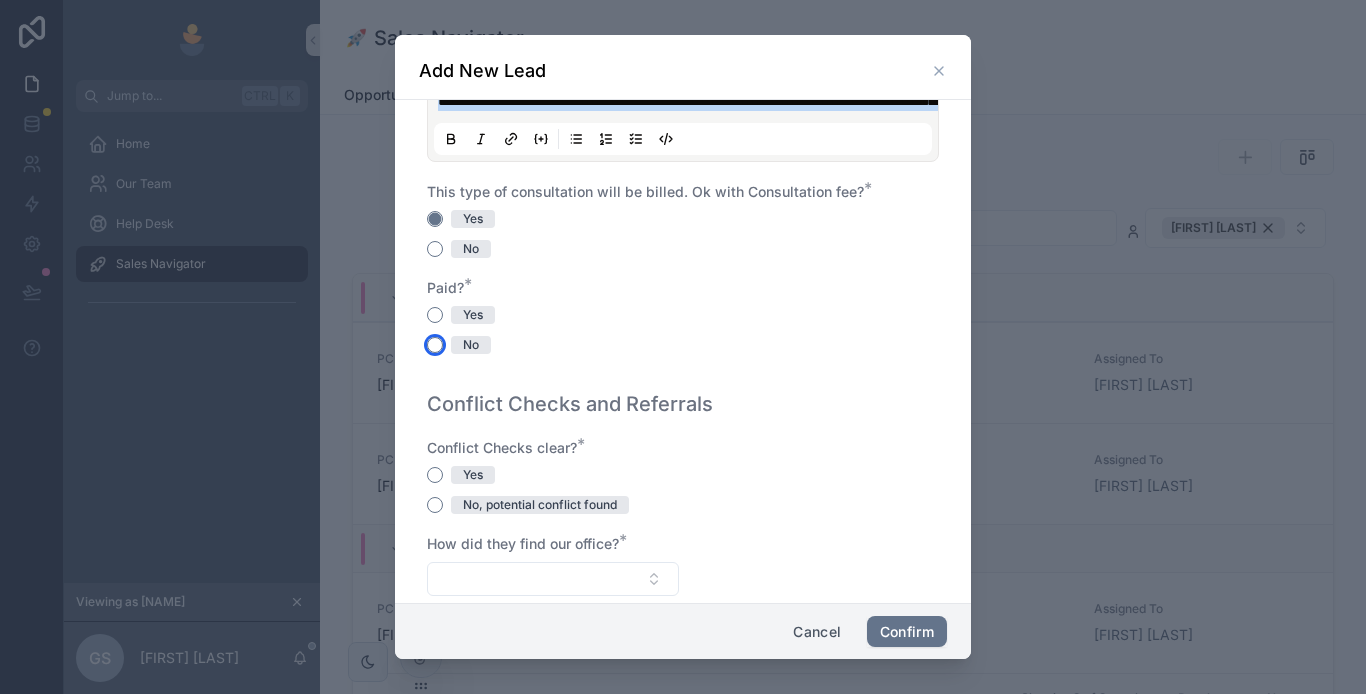 drag, startPoint x: 434, startPoint y: 386, endPoint x: 452, endPoint y: 399, distance: 22.203604 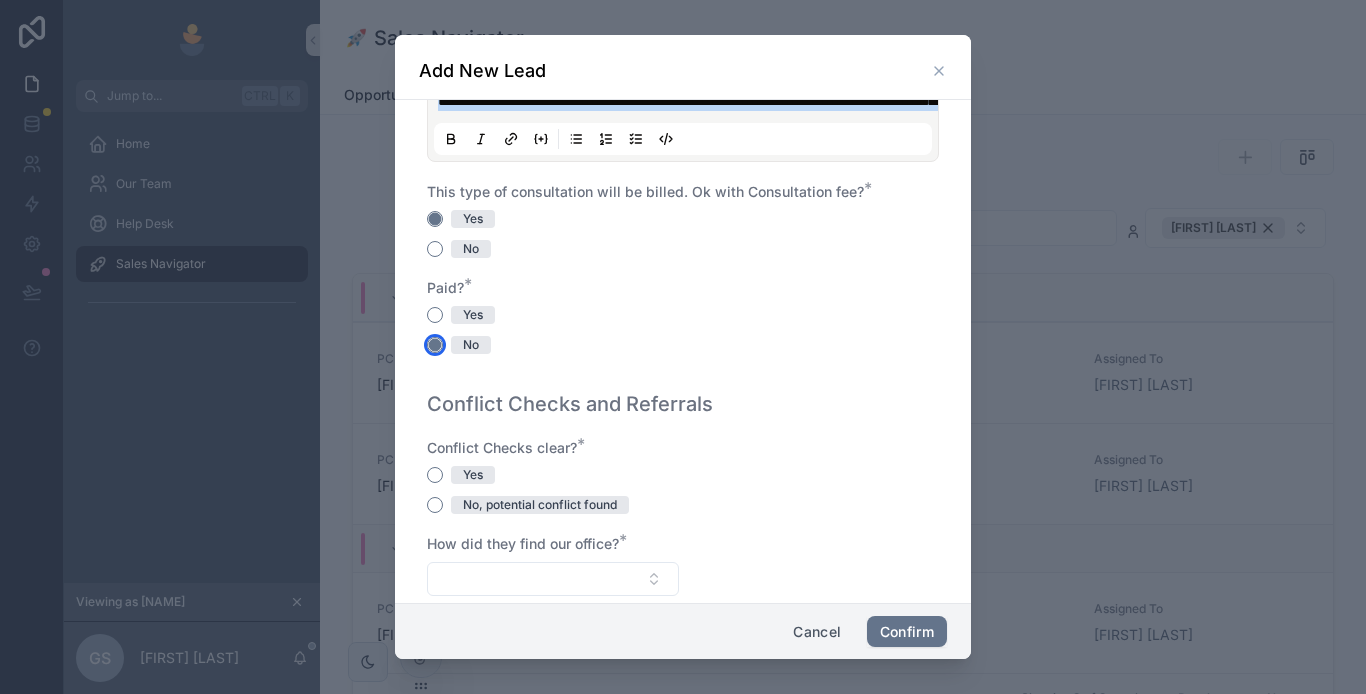 scroll, scrollTop: 977, scrollLeft: 0, axis: vertical 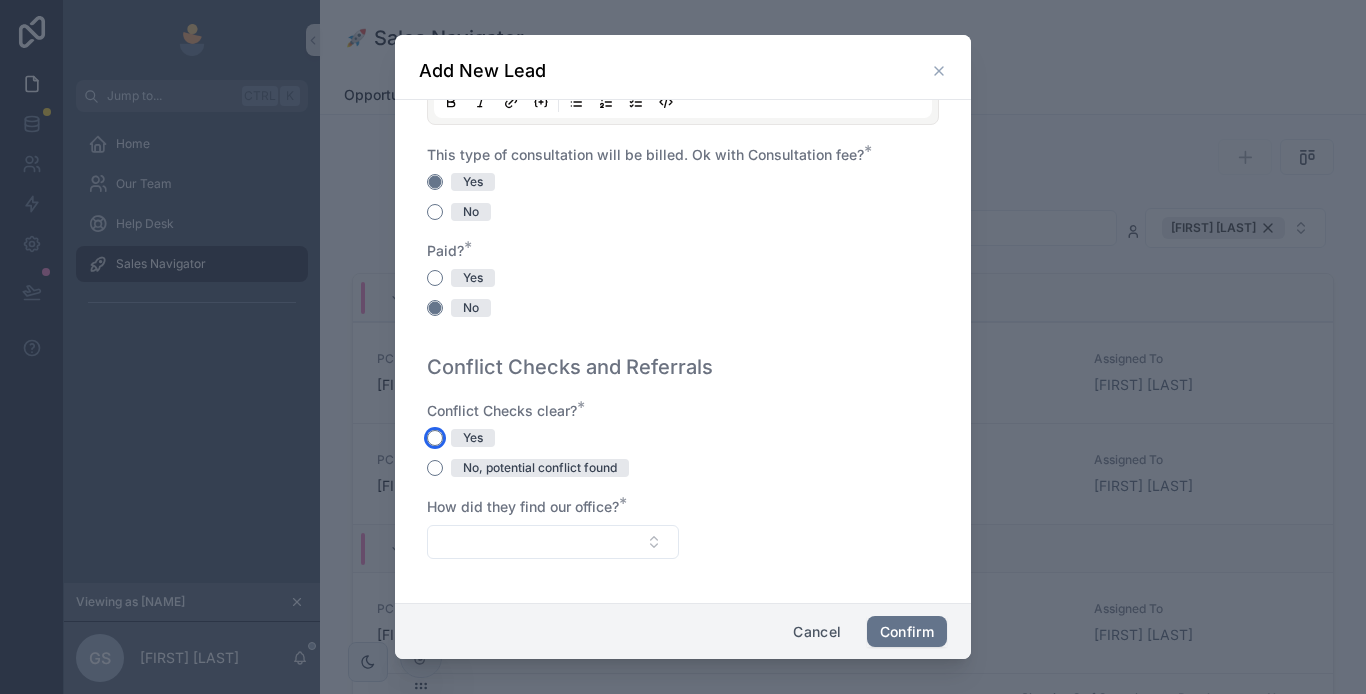 click on "Yes" at bounding box center [435, 438] 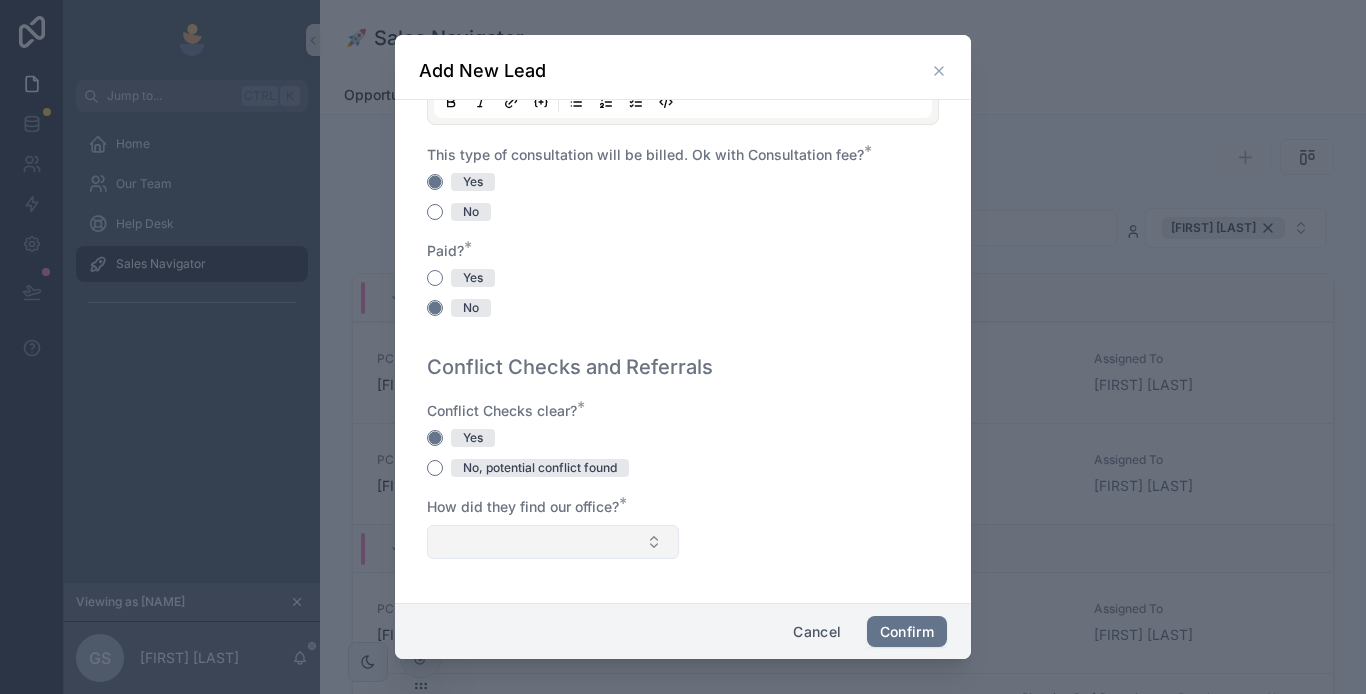 click at bounding box center (553, 542) 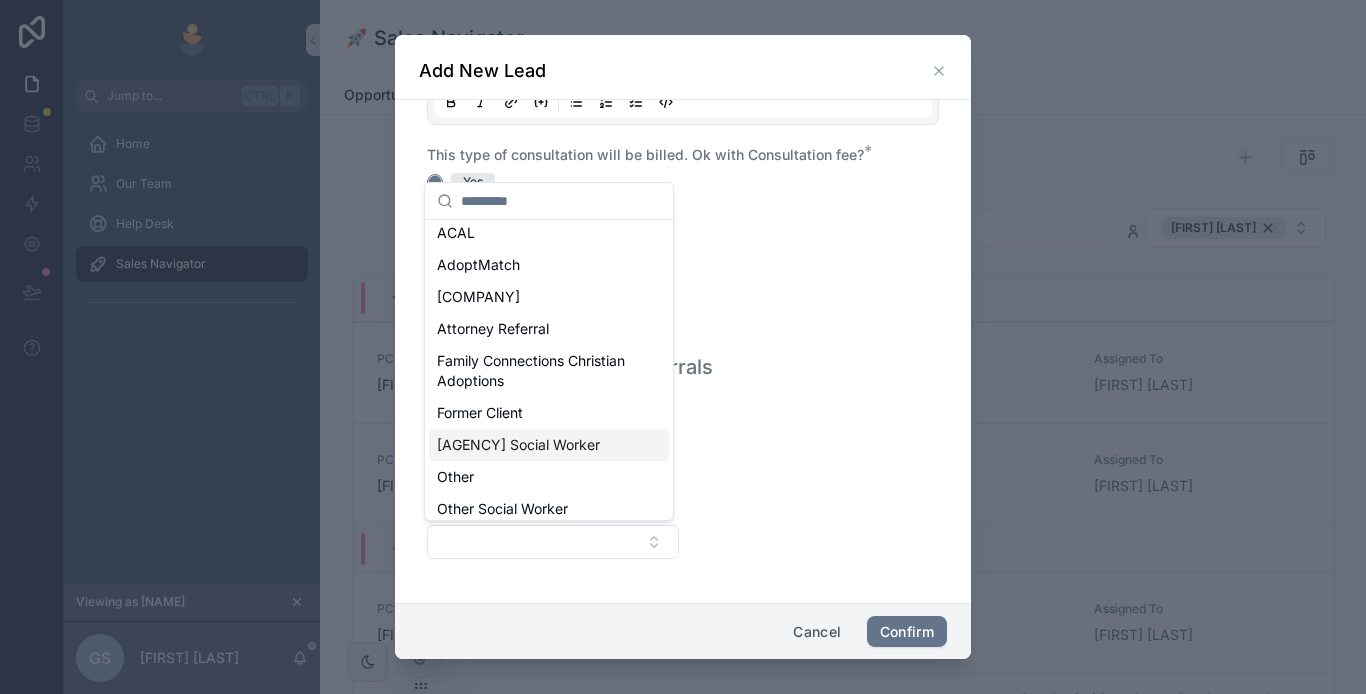 scroll, scrollTop: 100, scrollLeft: 0, axis: vertical 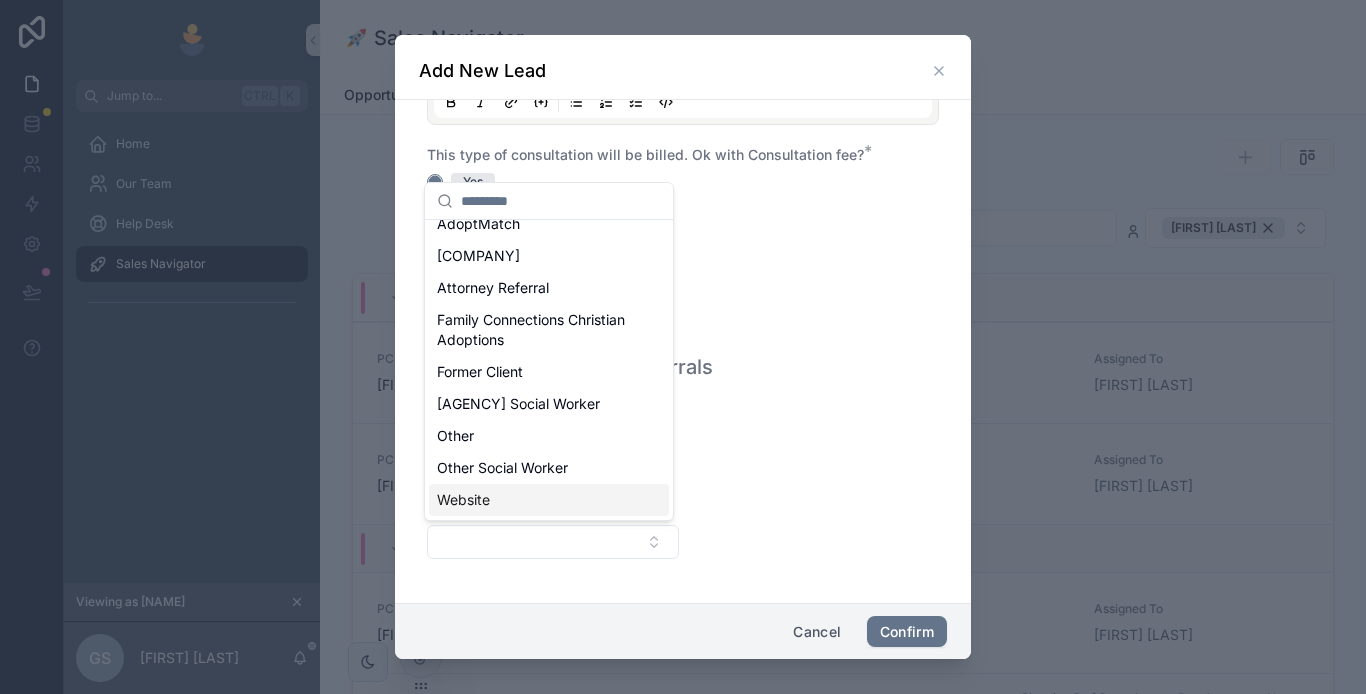 click on "Website" at bounding box center (463, 500) 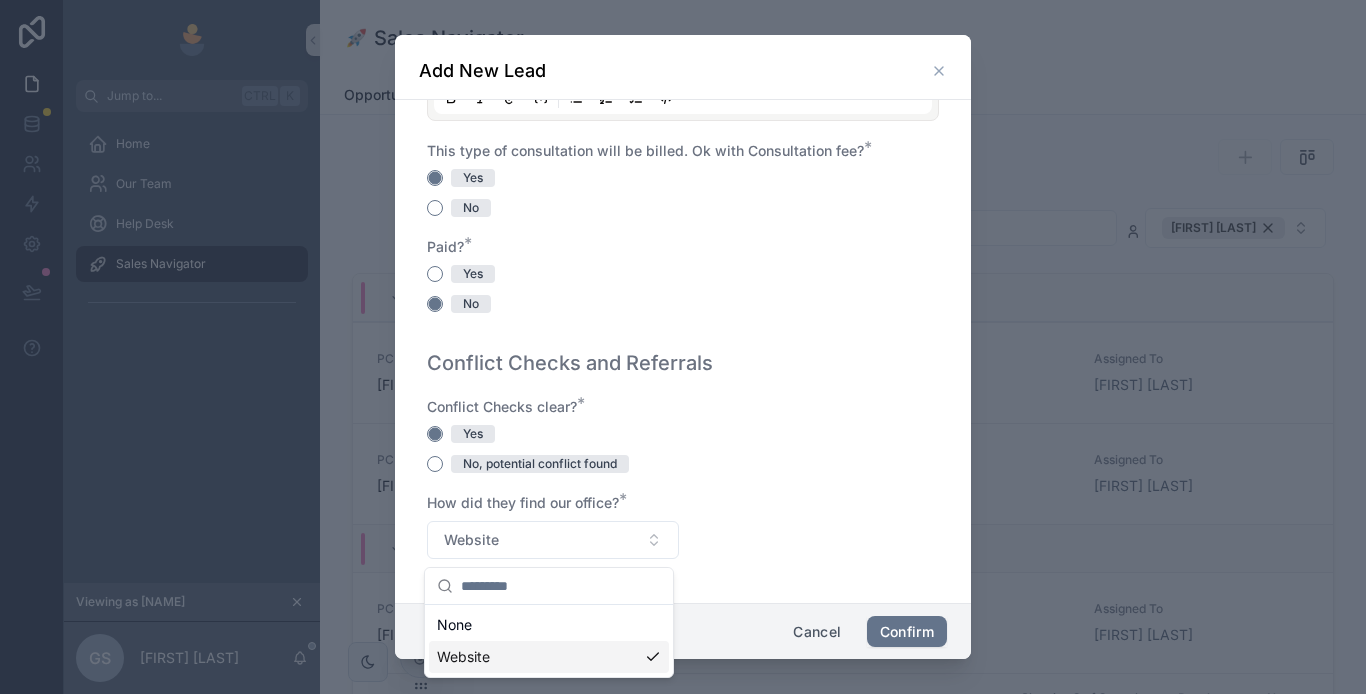 scroll, scrollTop: 0, scrollLeft: 0, axis: both 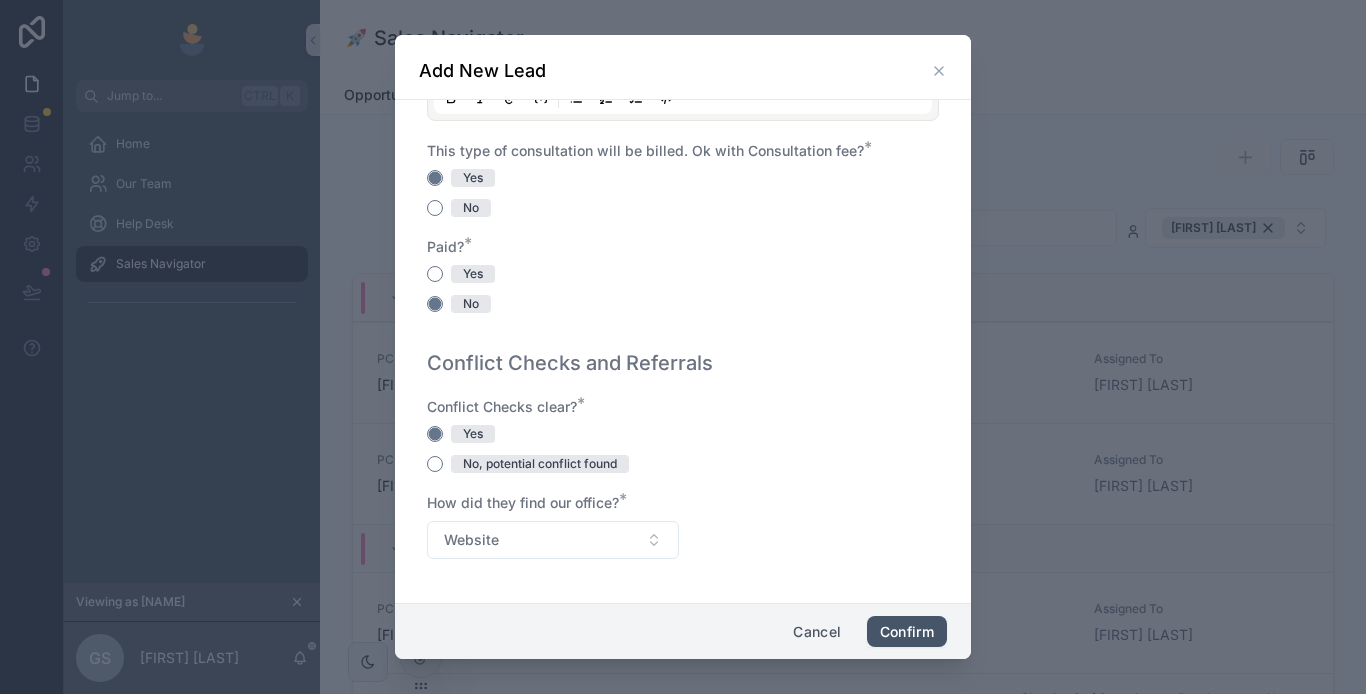 click on "Confirm" at bounding box center [907, 632] 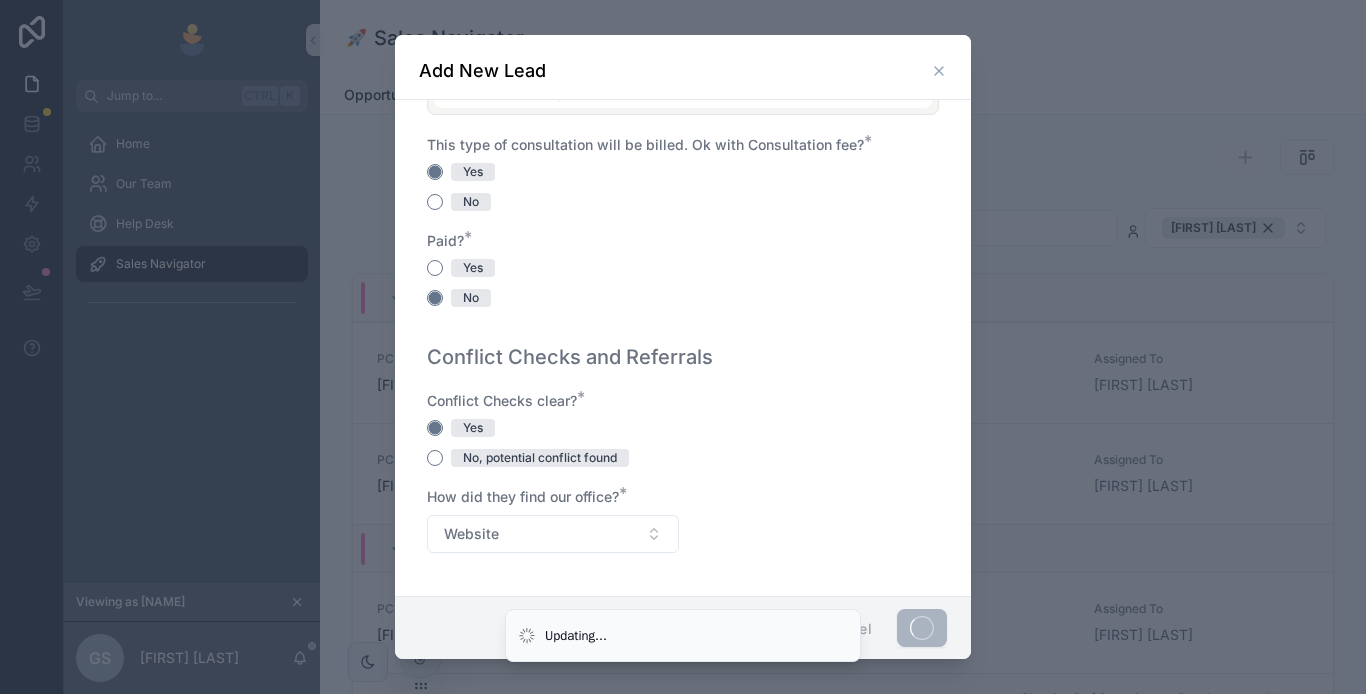 click on "Conflict Checks clear? * Yes No, potential conflict found How did they find our office? * Website" at bounding box center (683, 482) 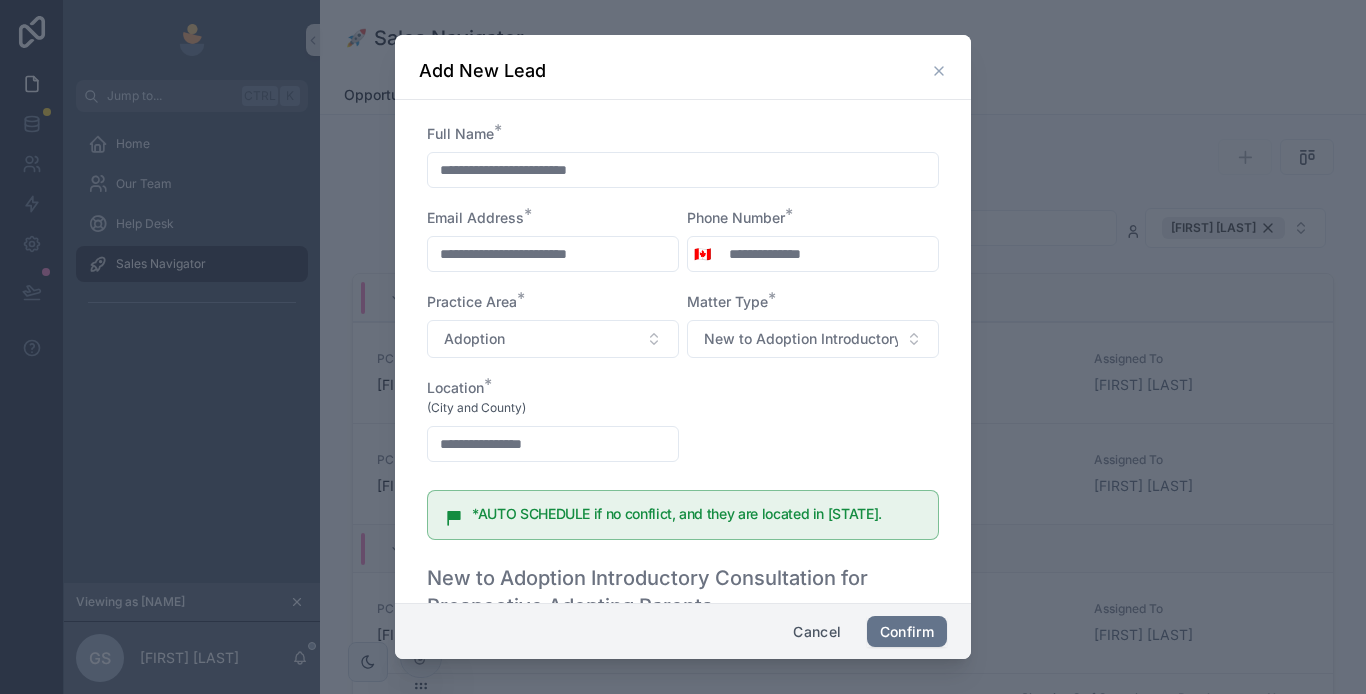 scroll, scrollTop: 0, scrollLeft: 0, axis: both 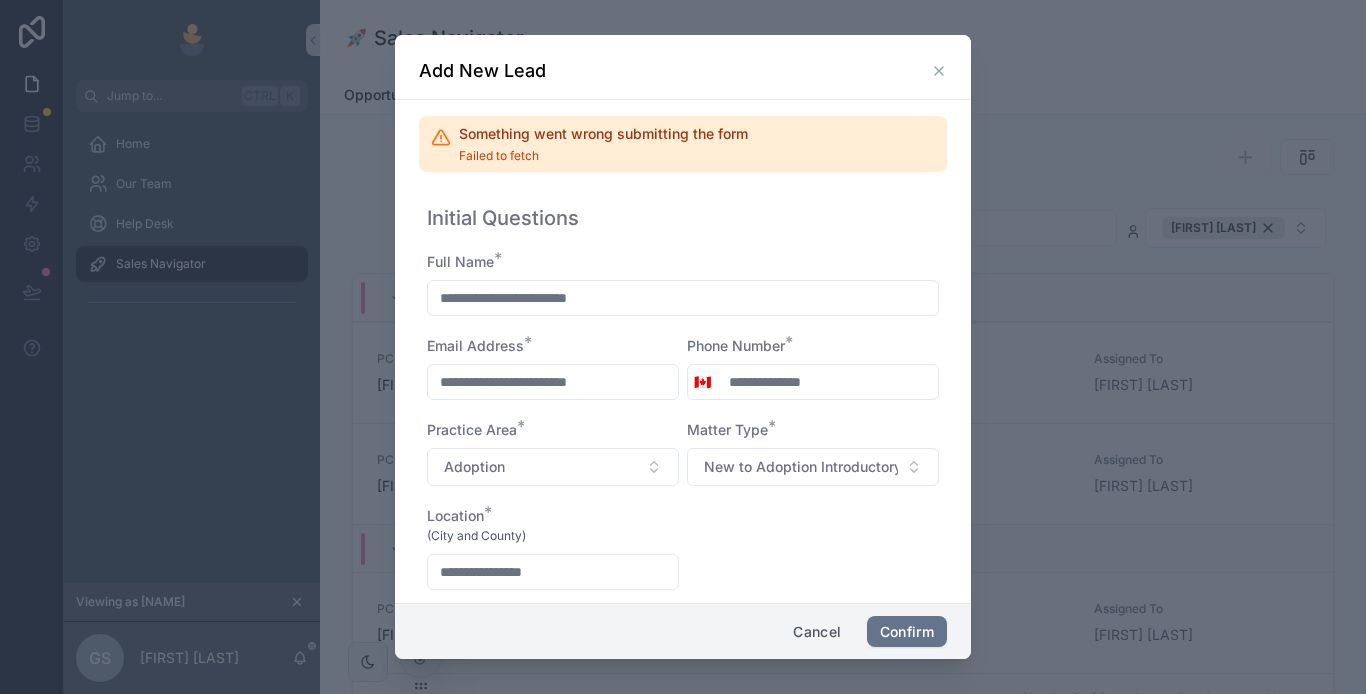 click 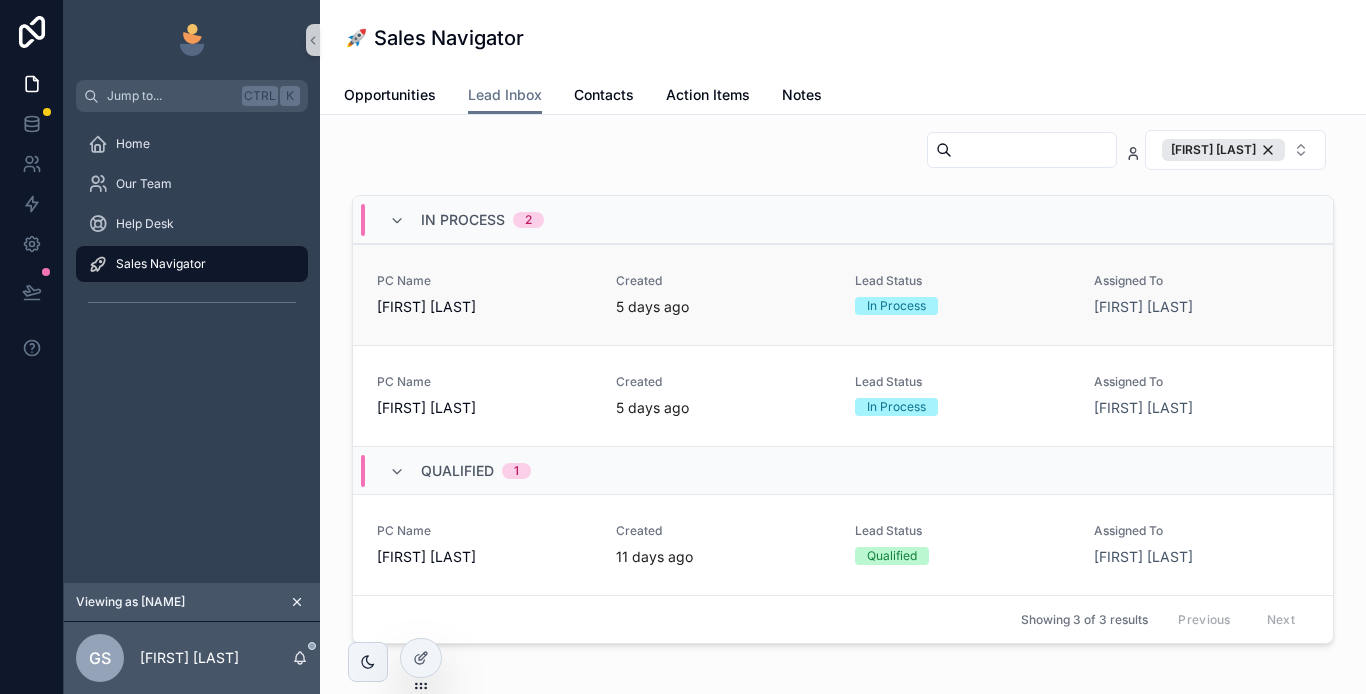 scroll, scrollTop: 0, scrollLeft: 0, axis: both 